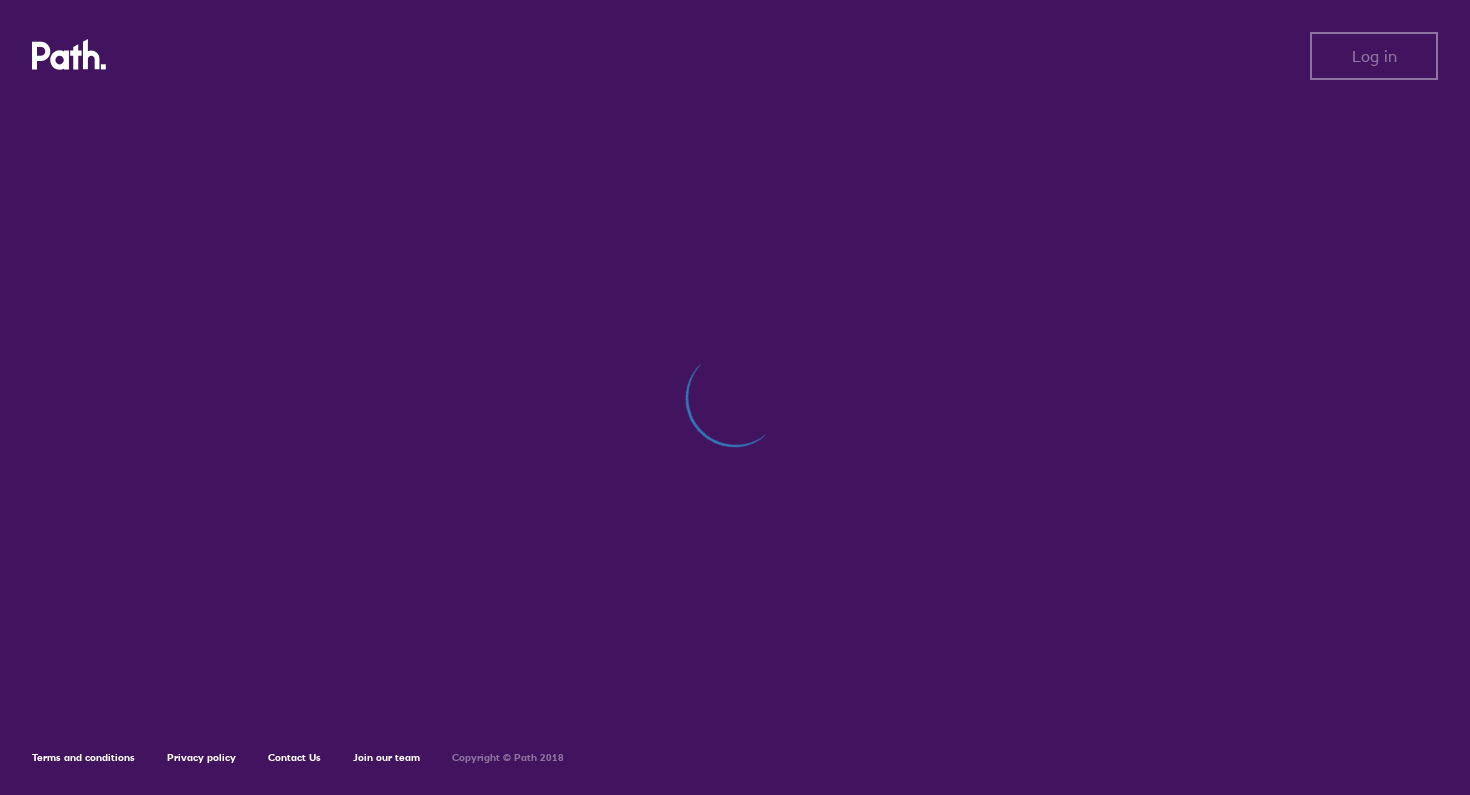 scroll, scrollTop: 0, scrollLeft: 0, axis: both 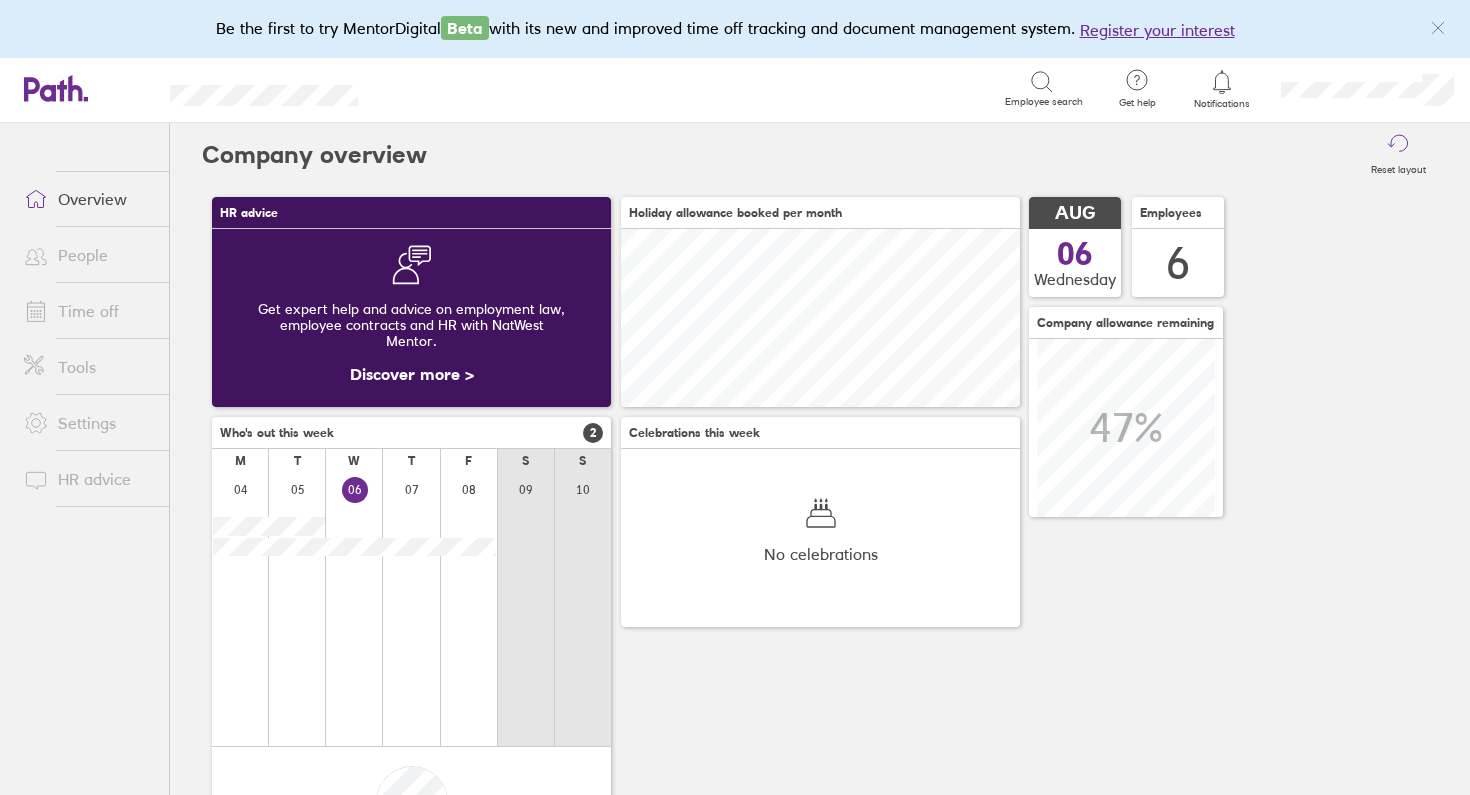 click on "People" at bounding box center [88, 255] 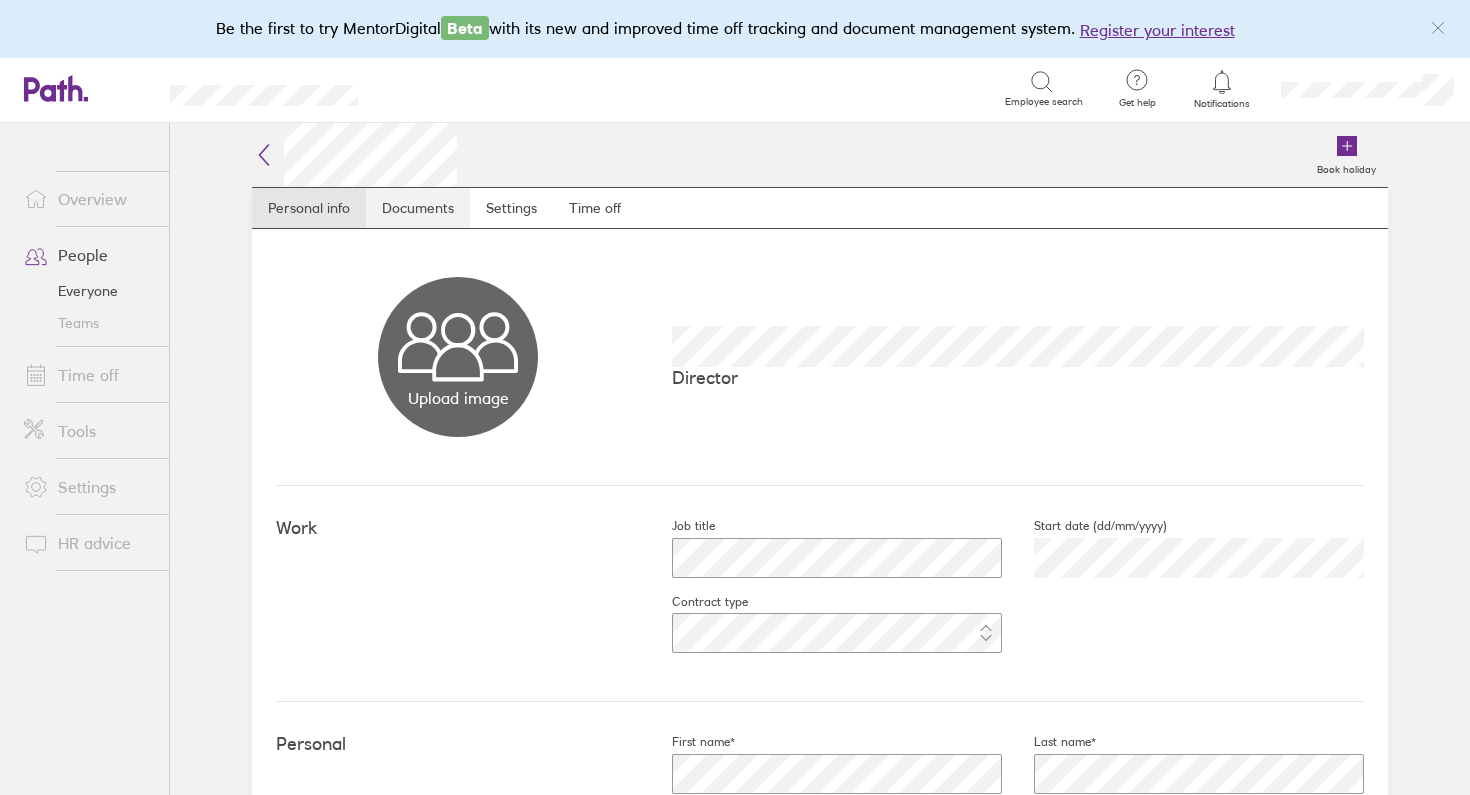 click on "Documents" at bounding box center [418, 208] 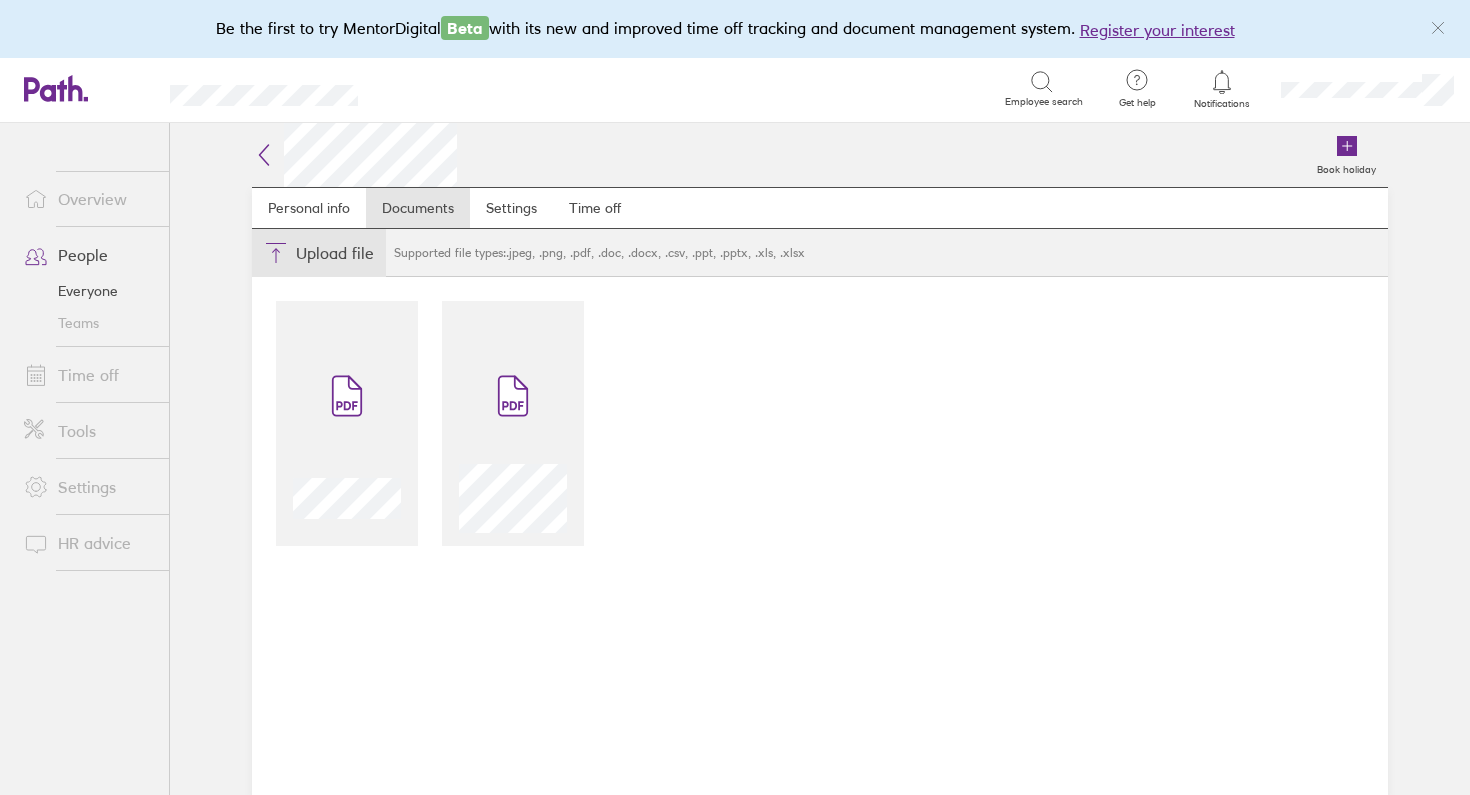 click on "Choose files" at bounding box center [319, 253] 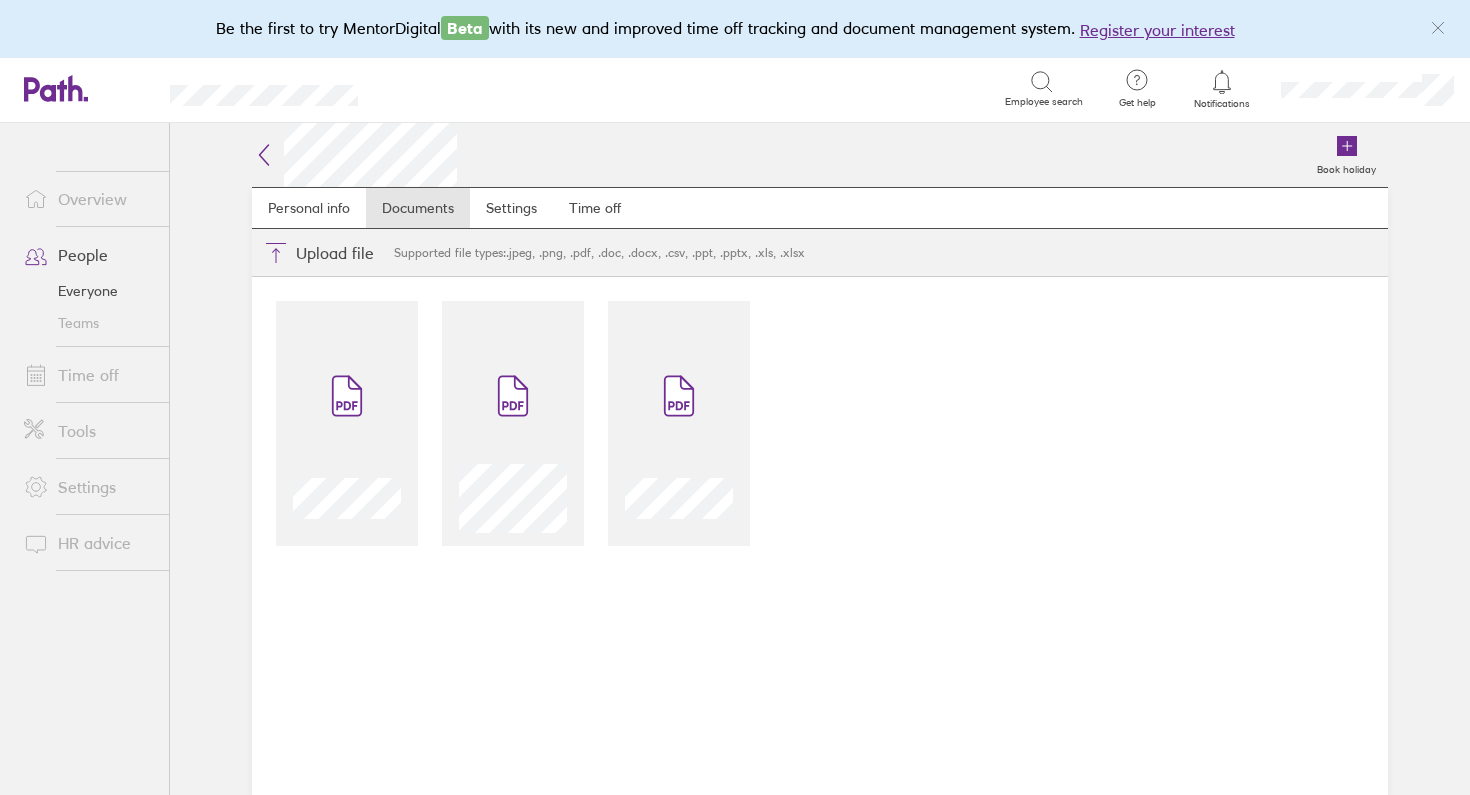click on "People" at bounding box center (88, 255) 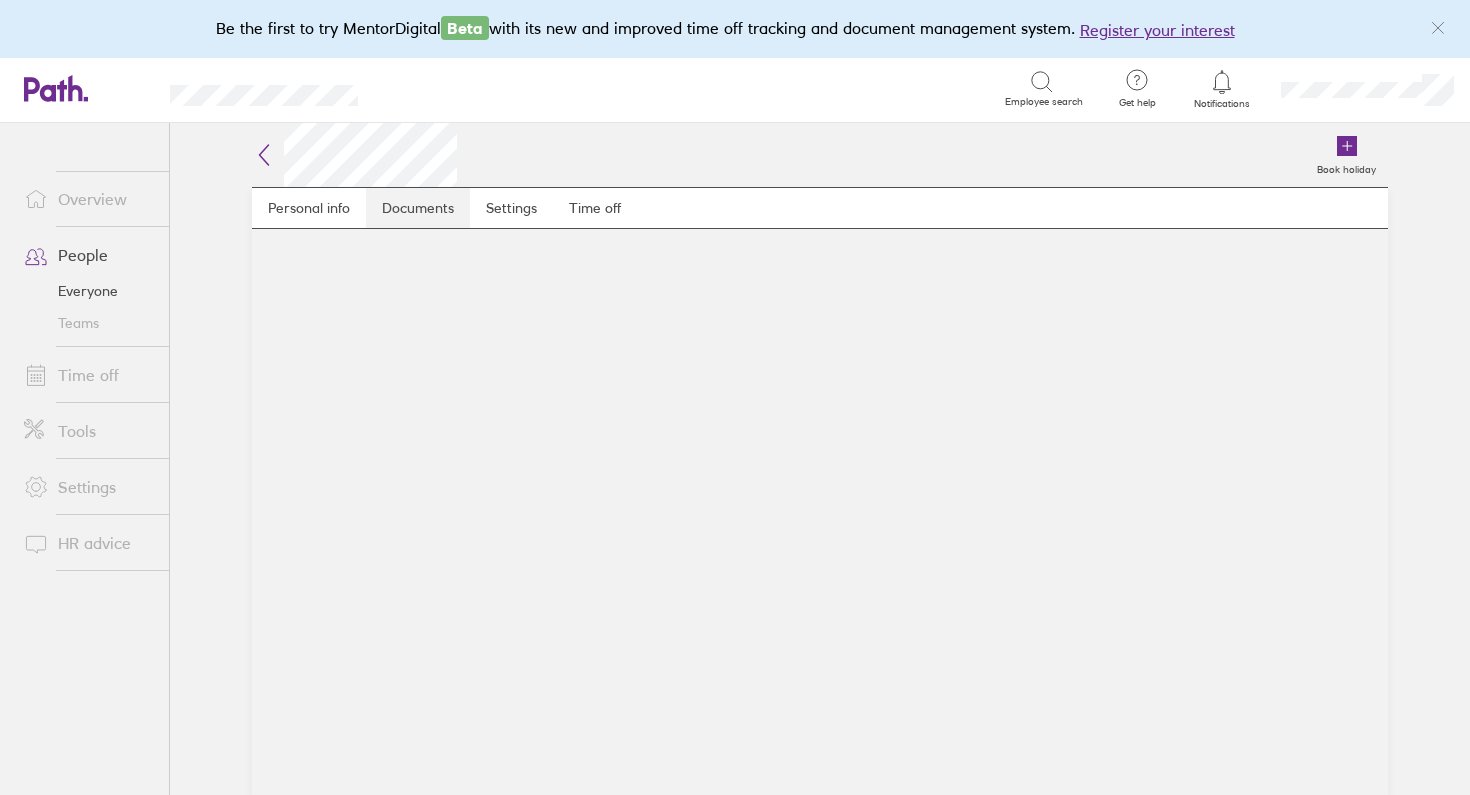 click on "Documents" at bounding box center [418, 208] 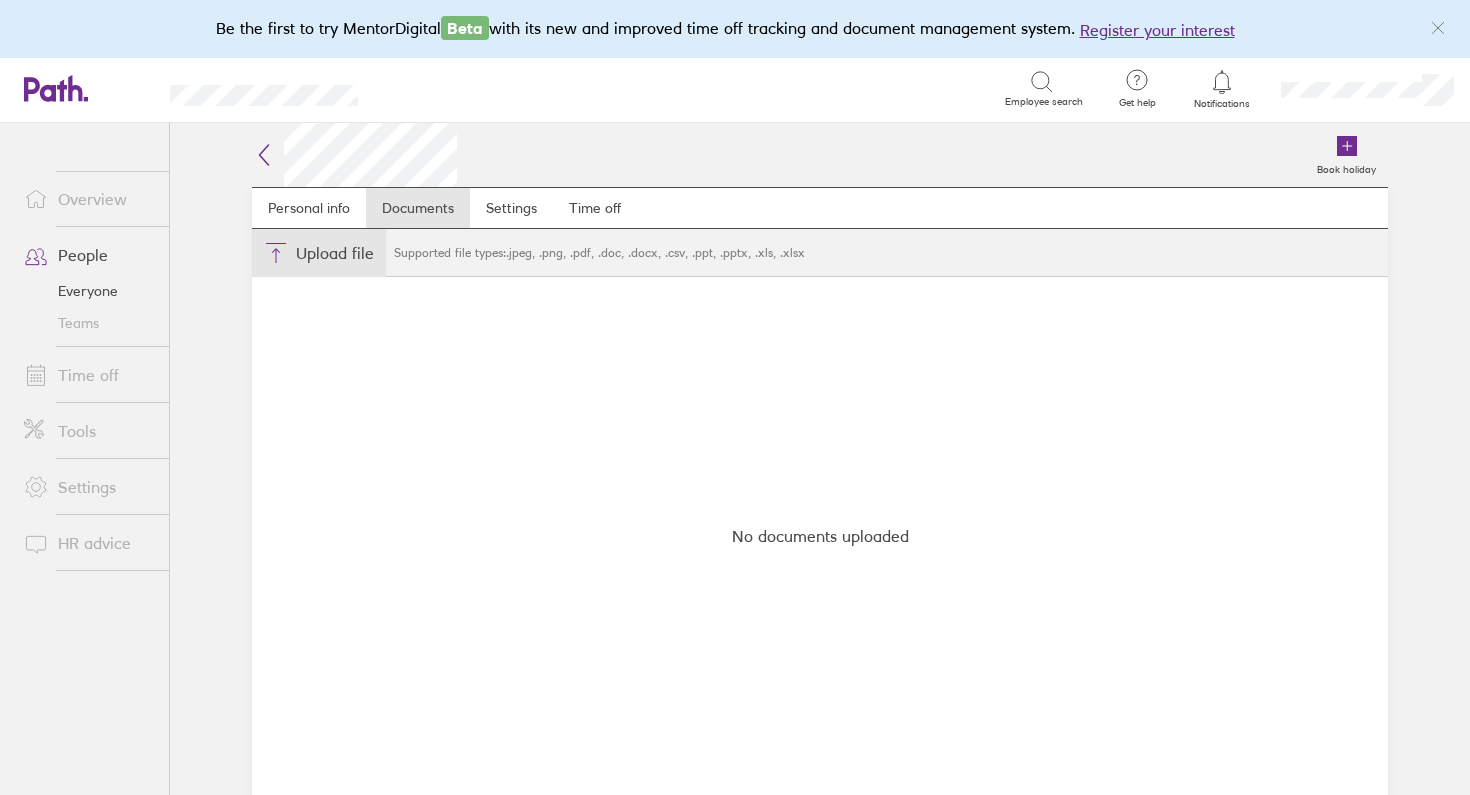 click on "Choose files" at bounding box center [319, 253] 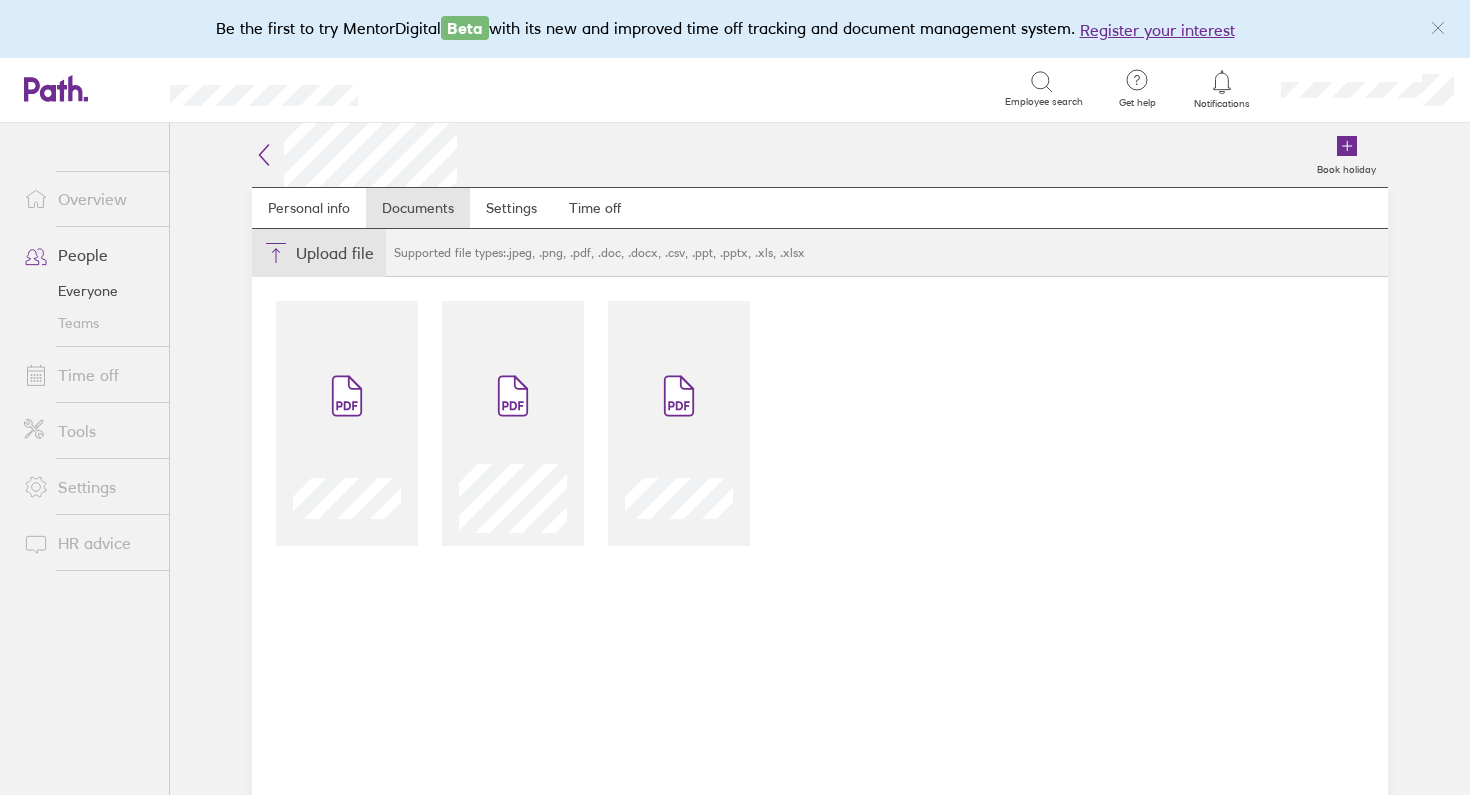 type on "C:\fakepath\[JOB_TITLE]-JobDescription-[DATE].pdf" 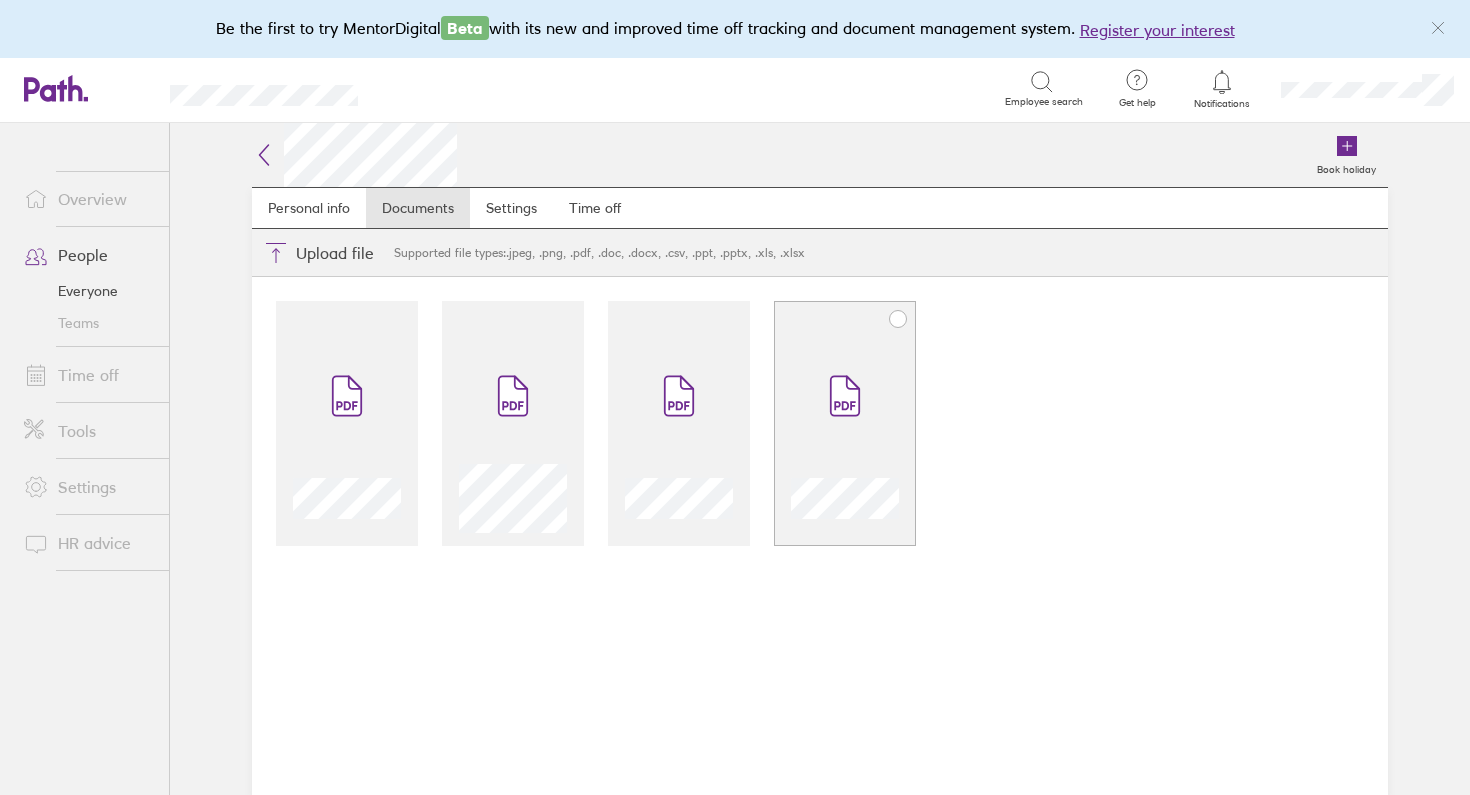 click 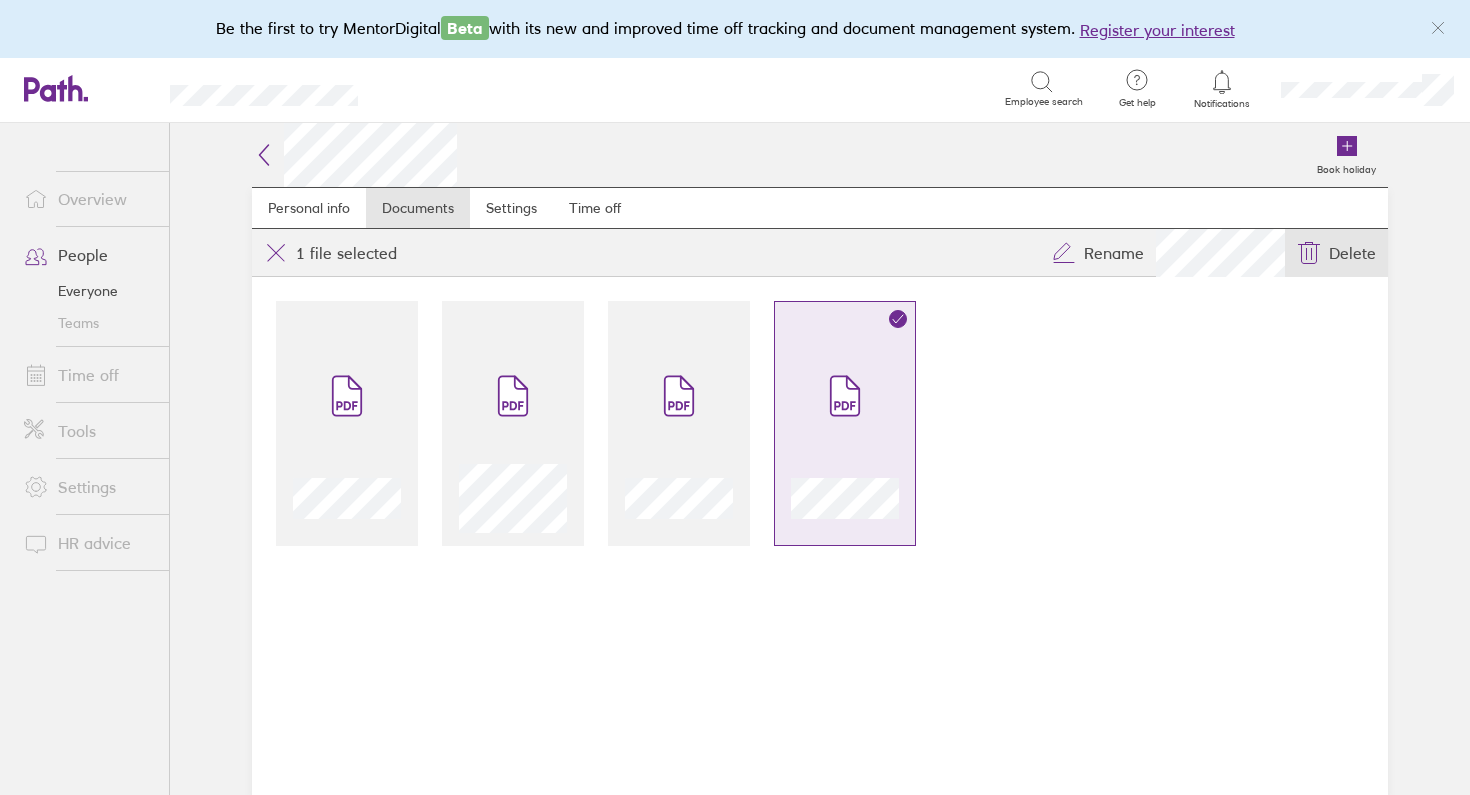click on "Delete" at bounding box center [1336, 253] 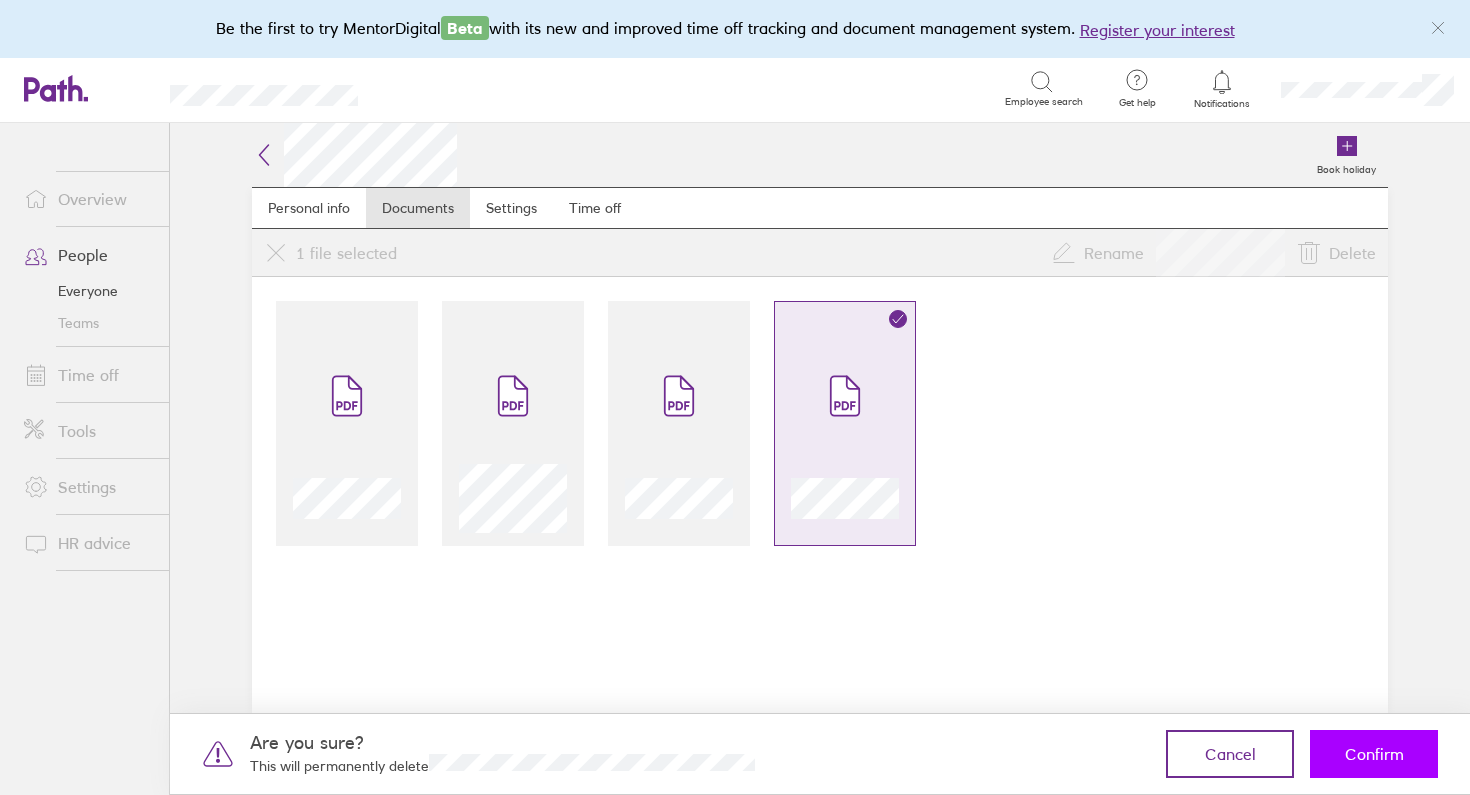 click on "Confirm" at bounding box center (1374, 754) 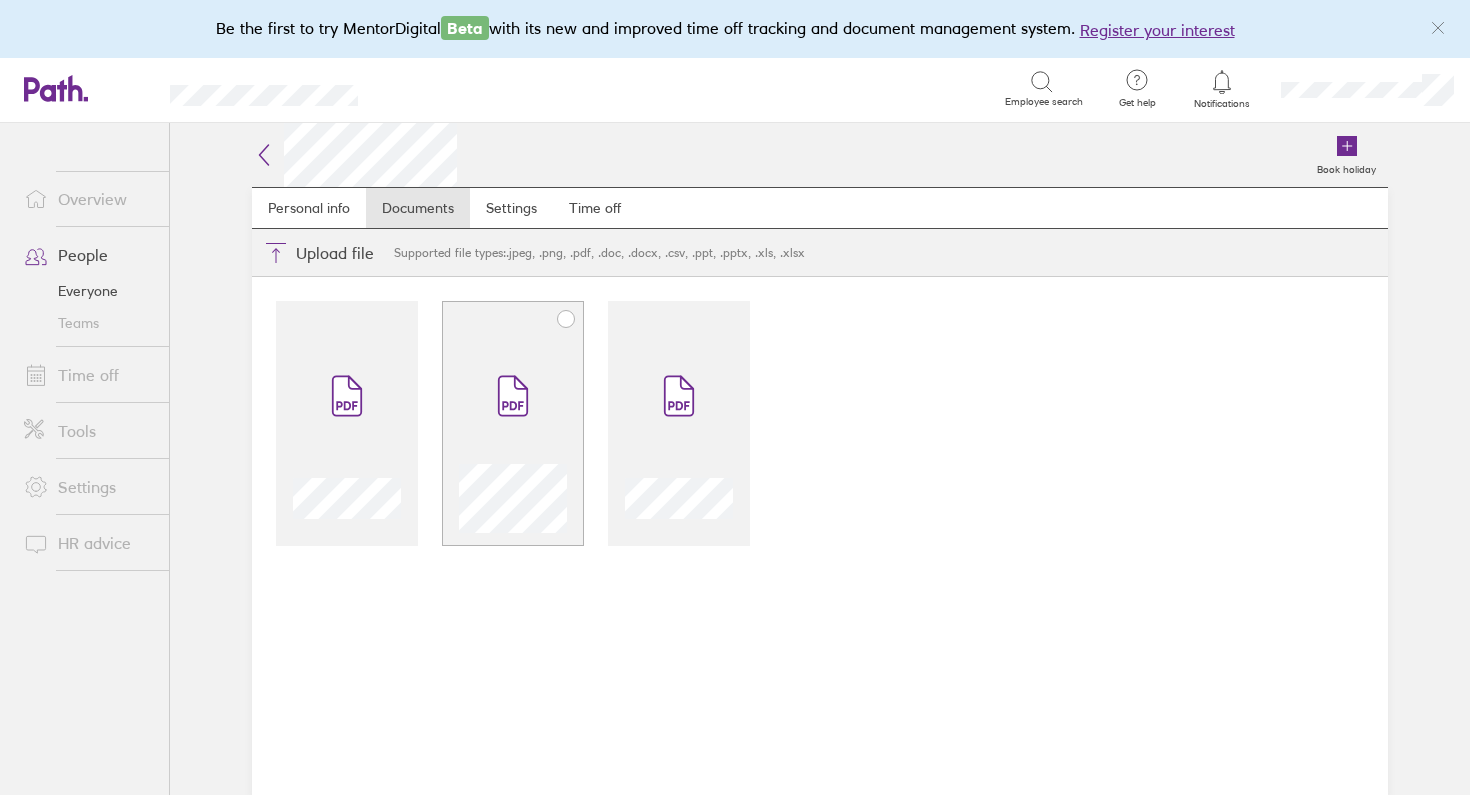 click 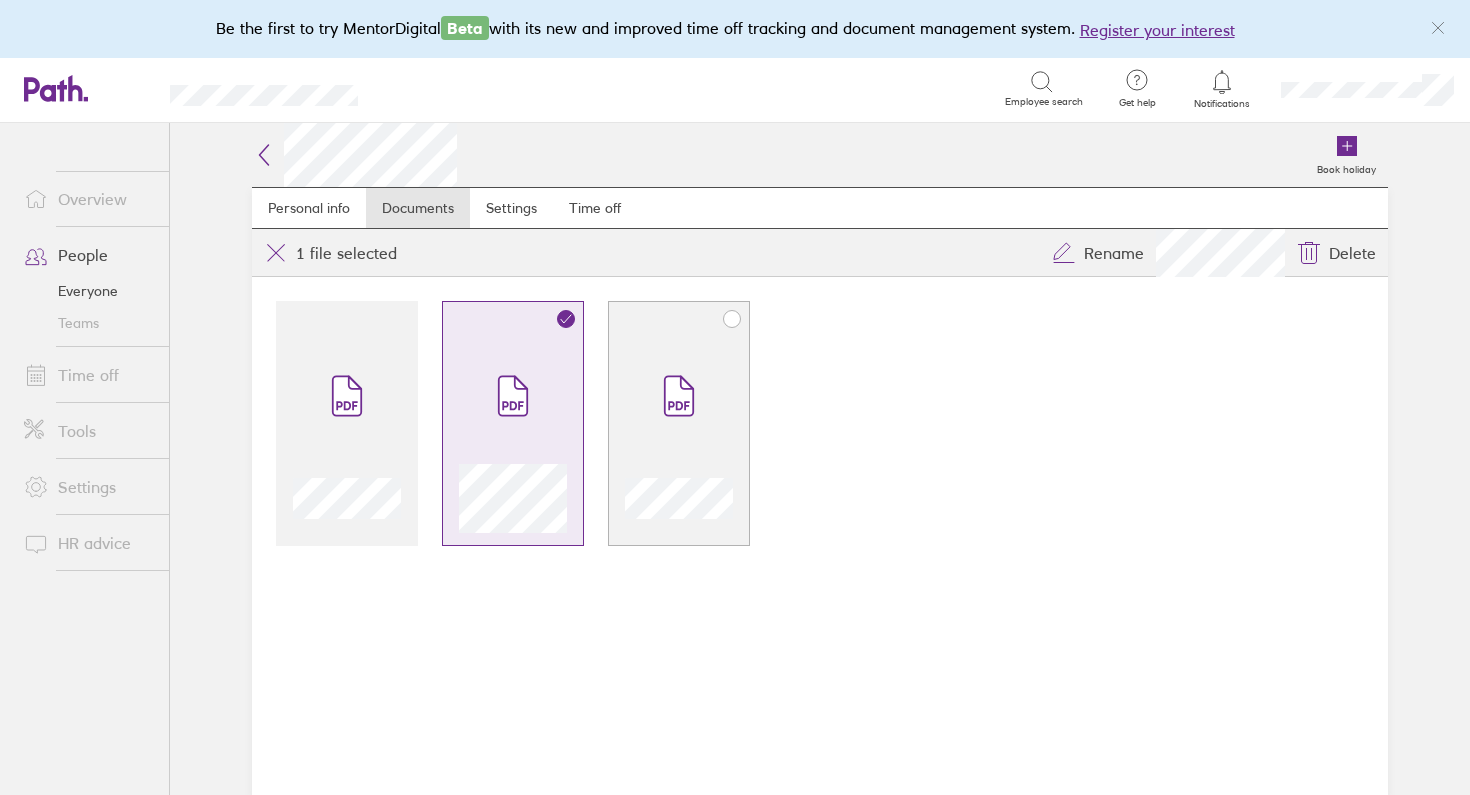 click 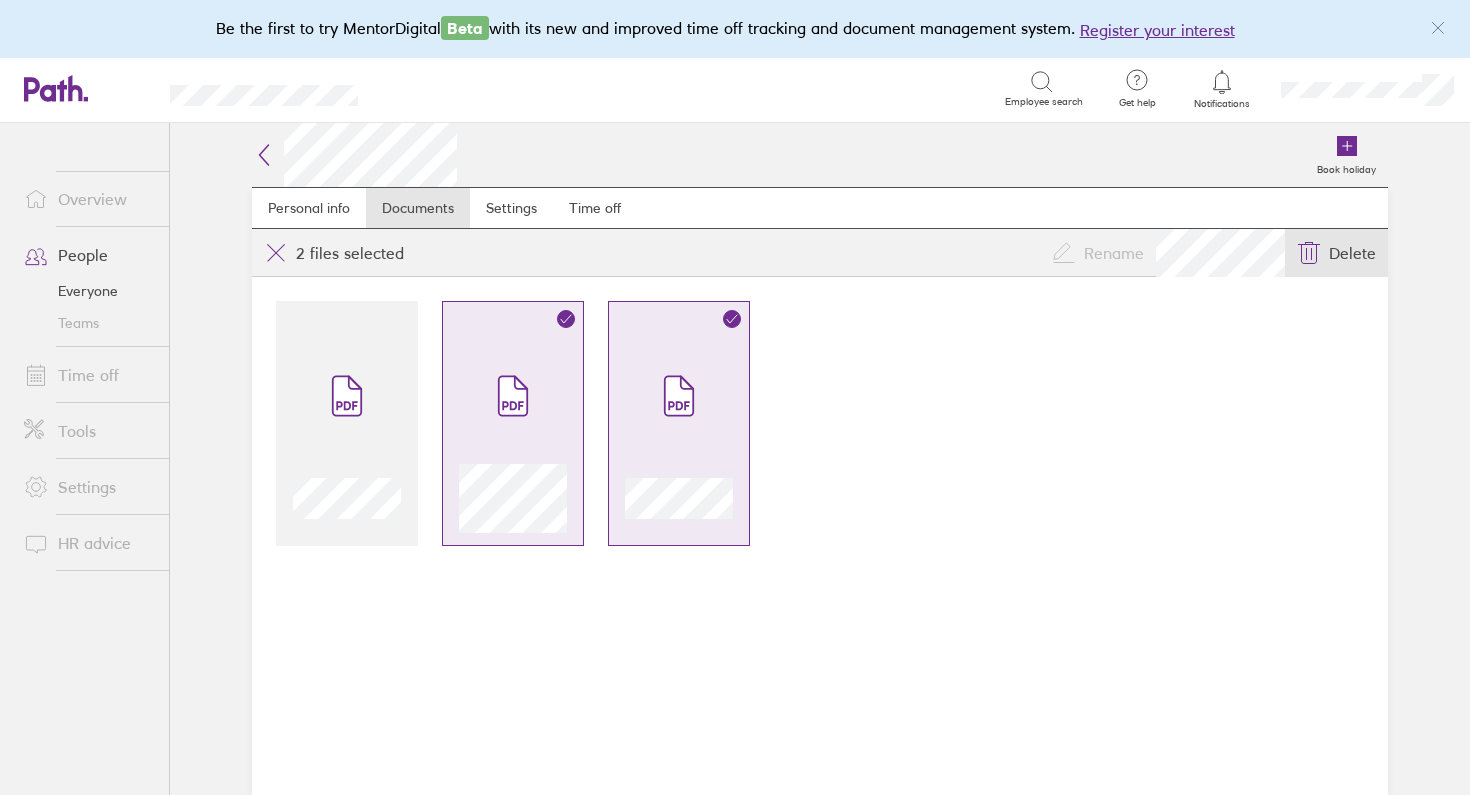 click on "Delete" at bounding box center [1352, 253] 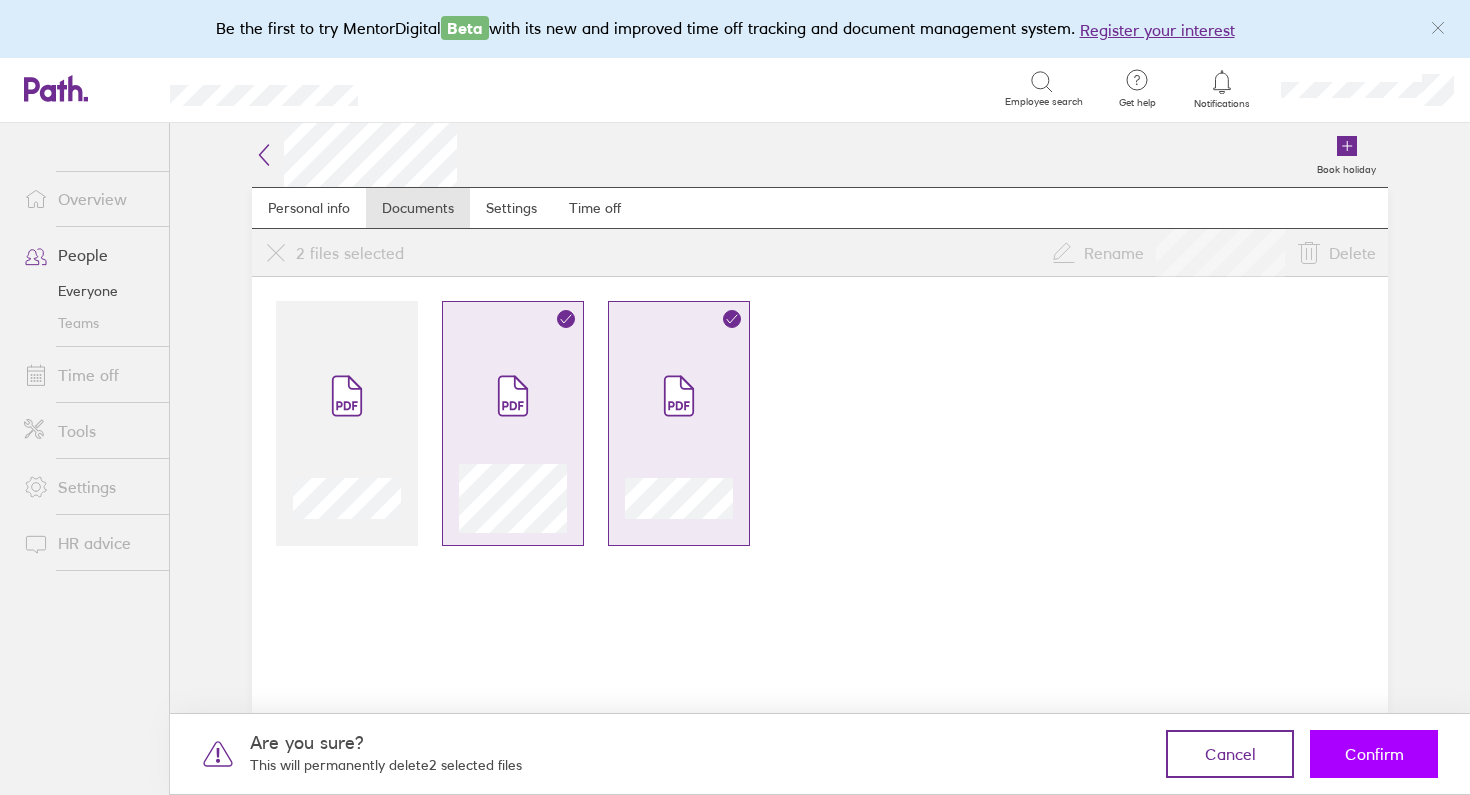 click on "Confirm" at bounding box center [1374, 754] 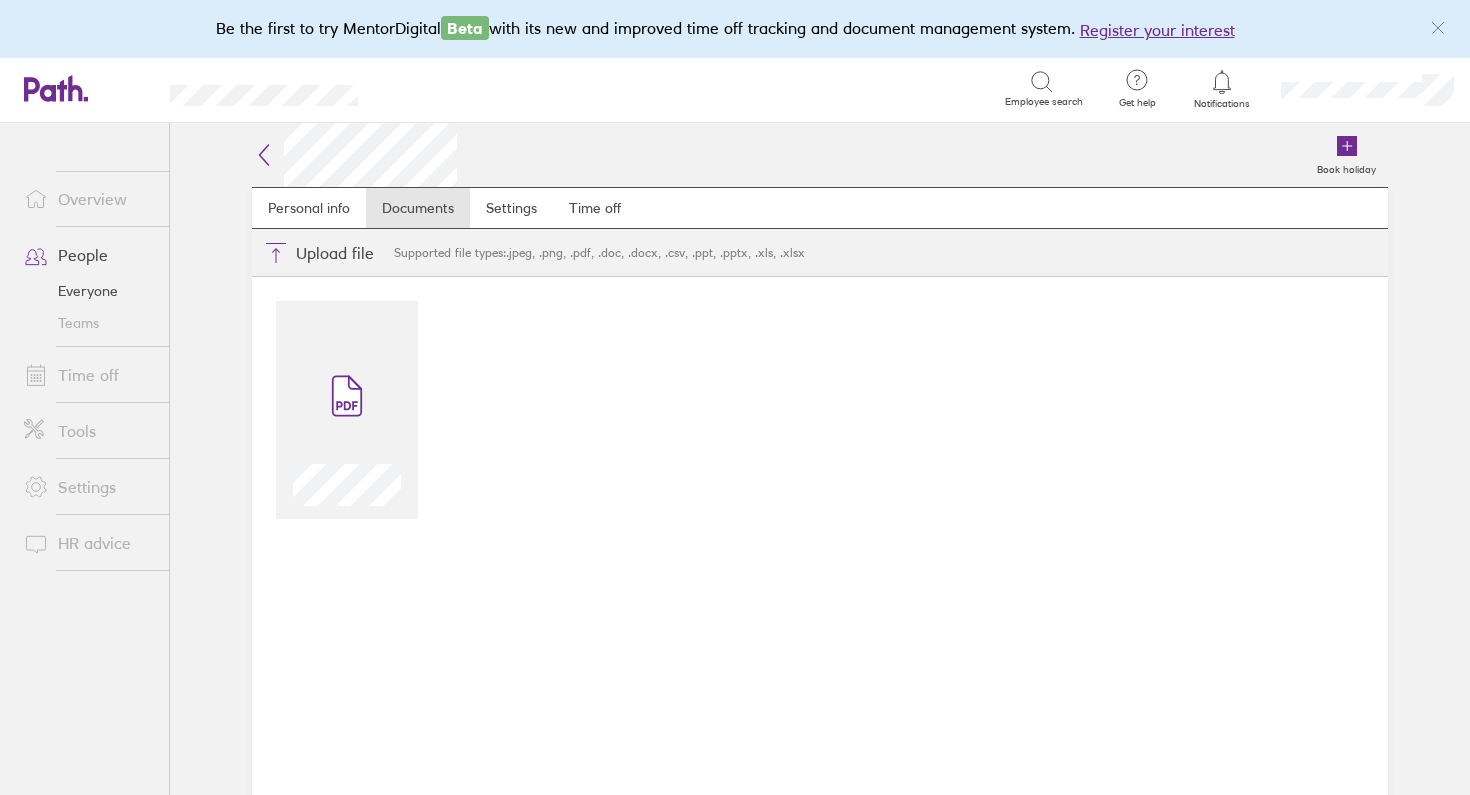 click on "People" at bounding box center (88, 255) 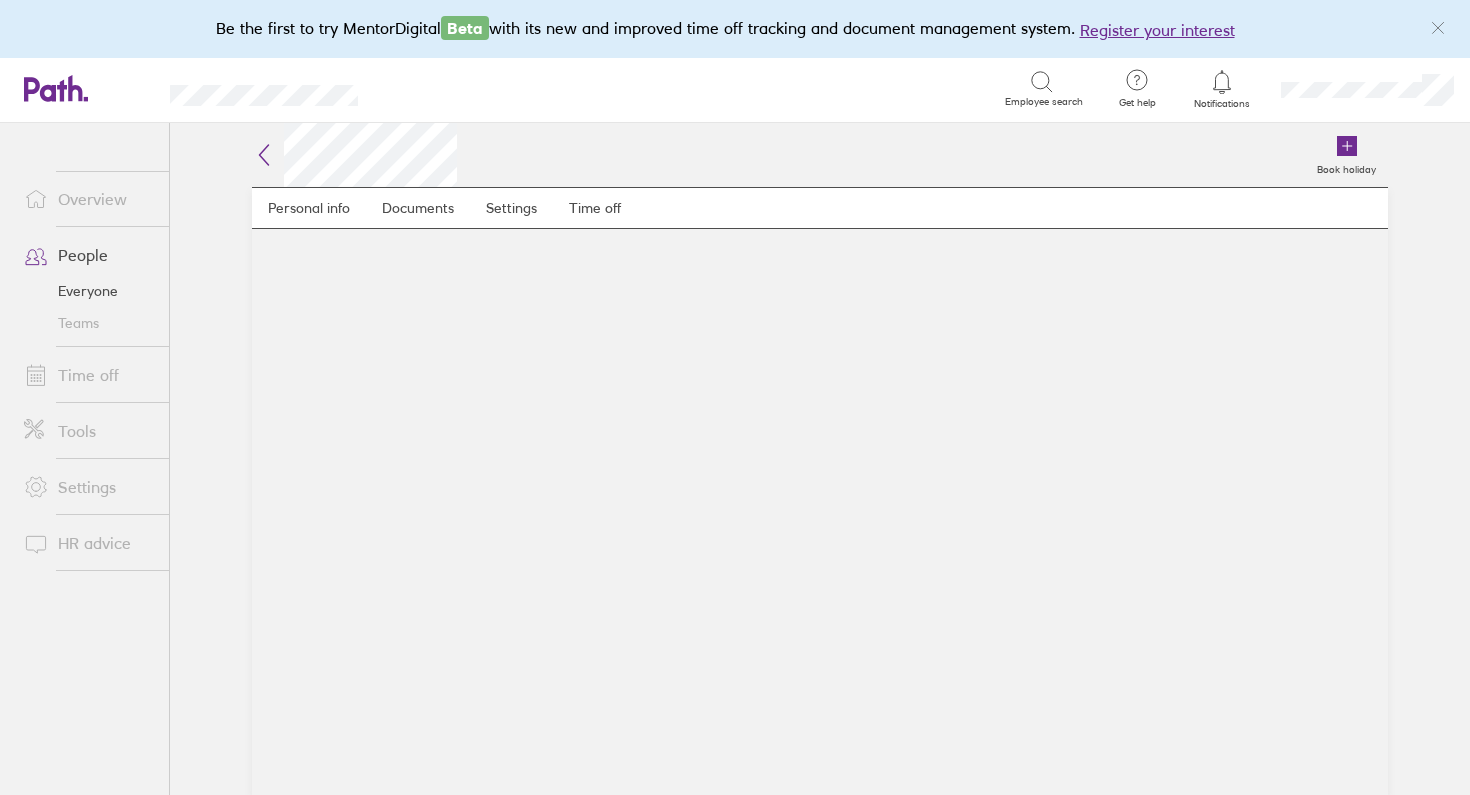 click on "People" at bounding box center (88, 255) 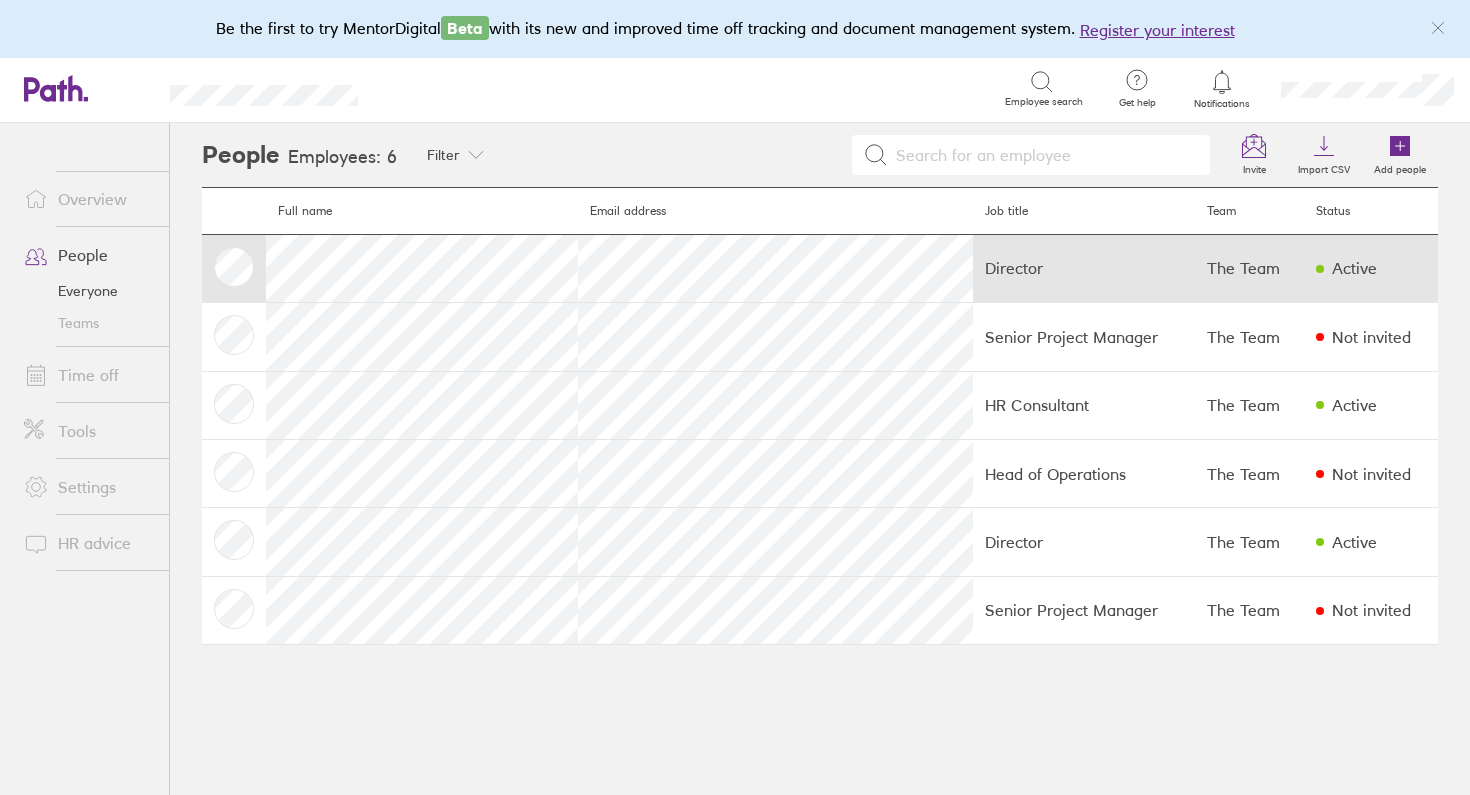 click on "Director" at bounding box center (1084, 268) 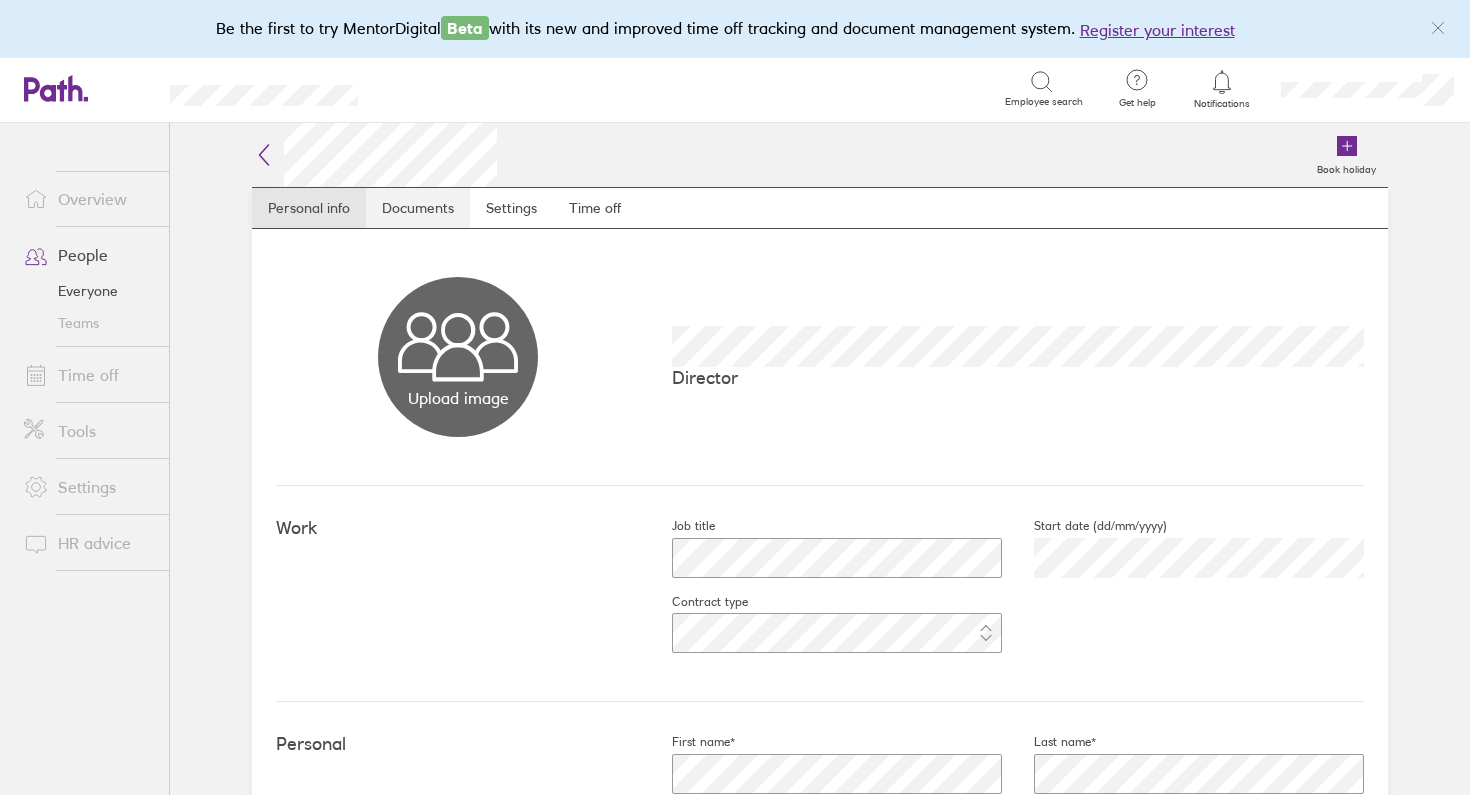 click on "Documents" at bounding box center (418, 208) 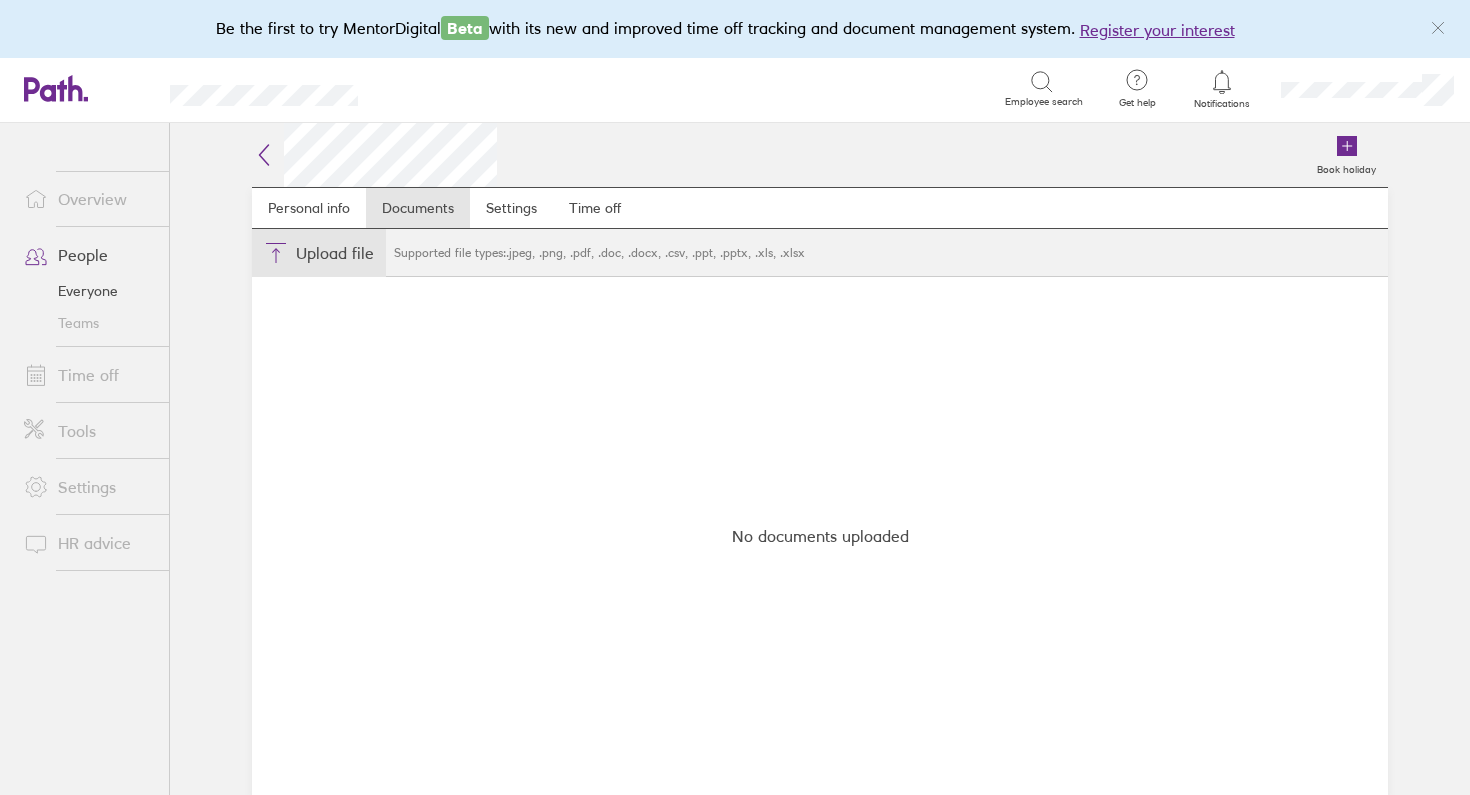 click on "Choose files" at bounding box center (319, 253) 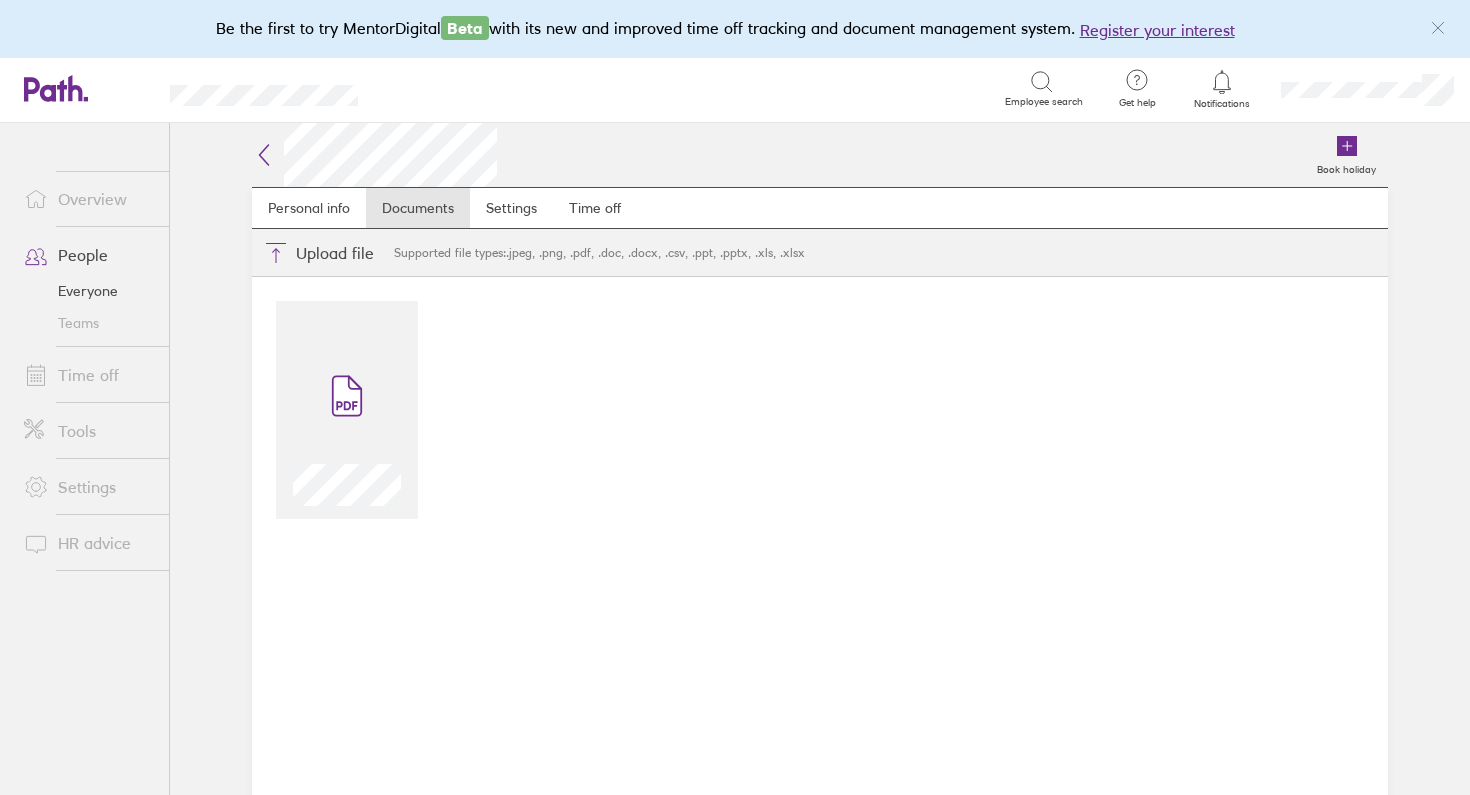 click 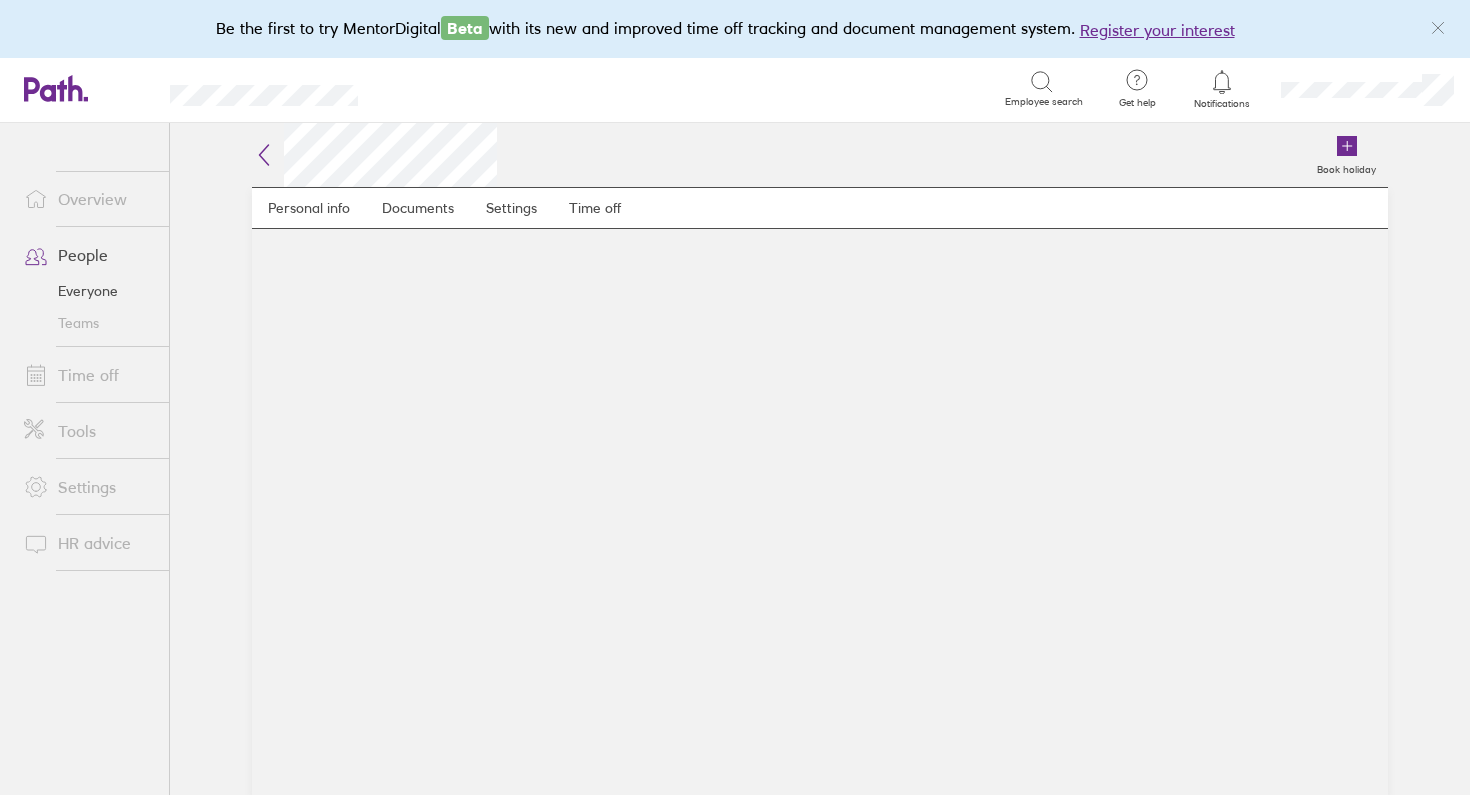click 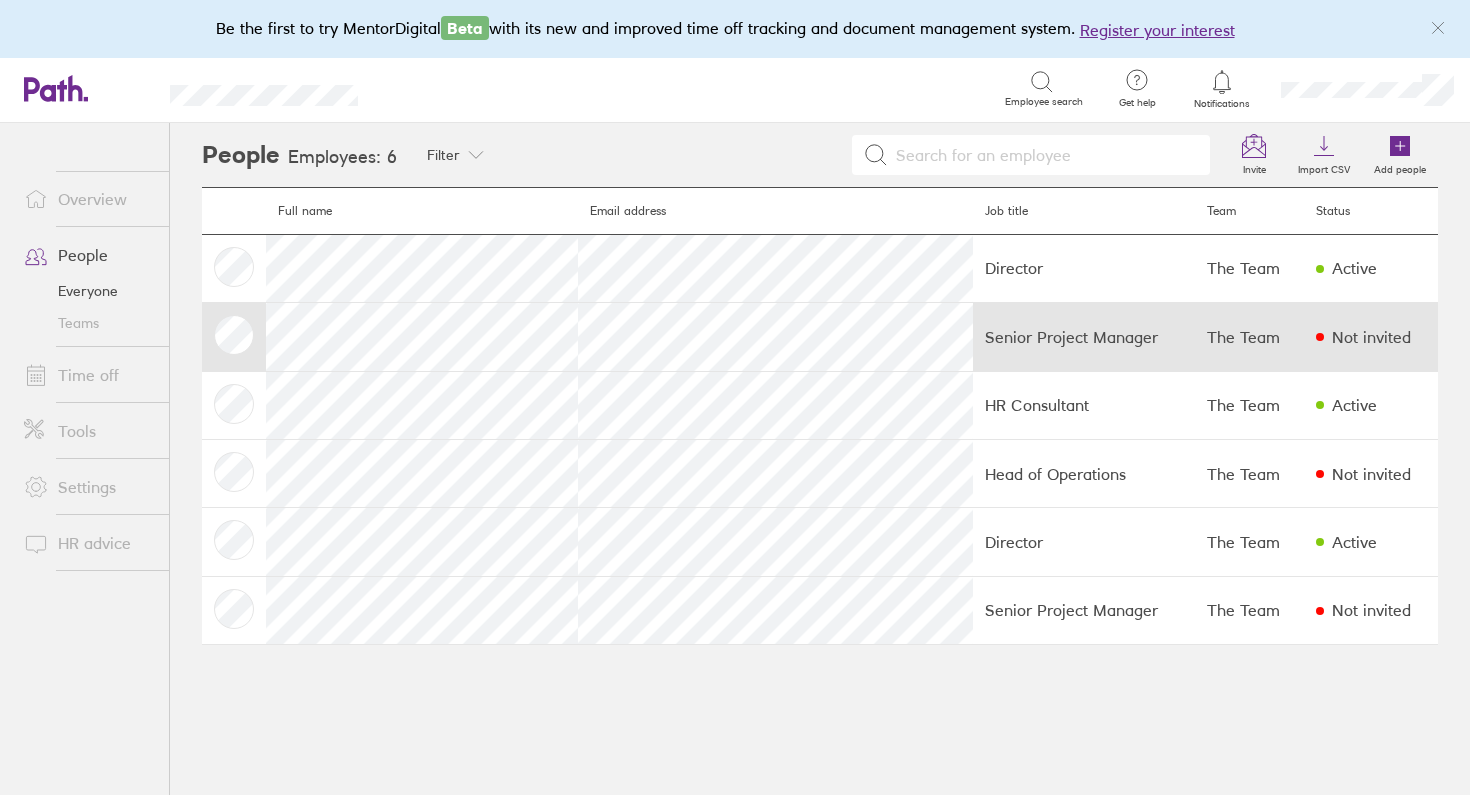 click on "Senior Project Manager" at bounding box center (1084, 337) 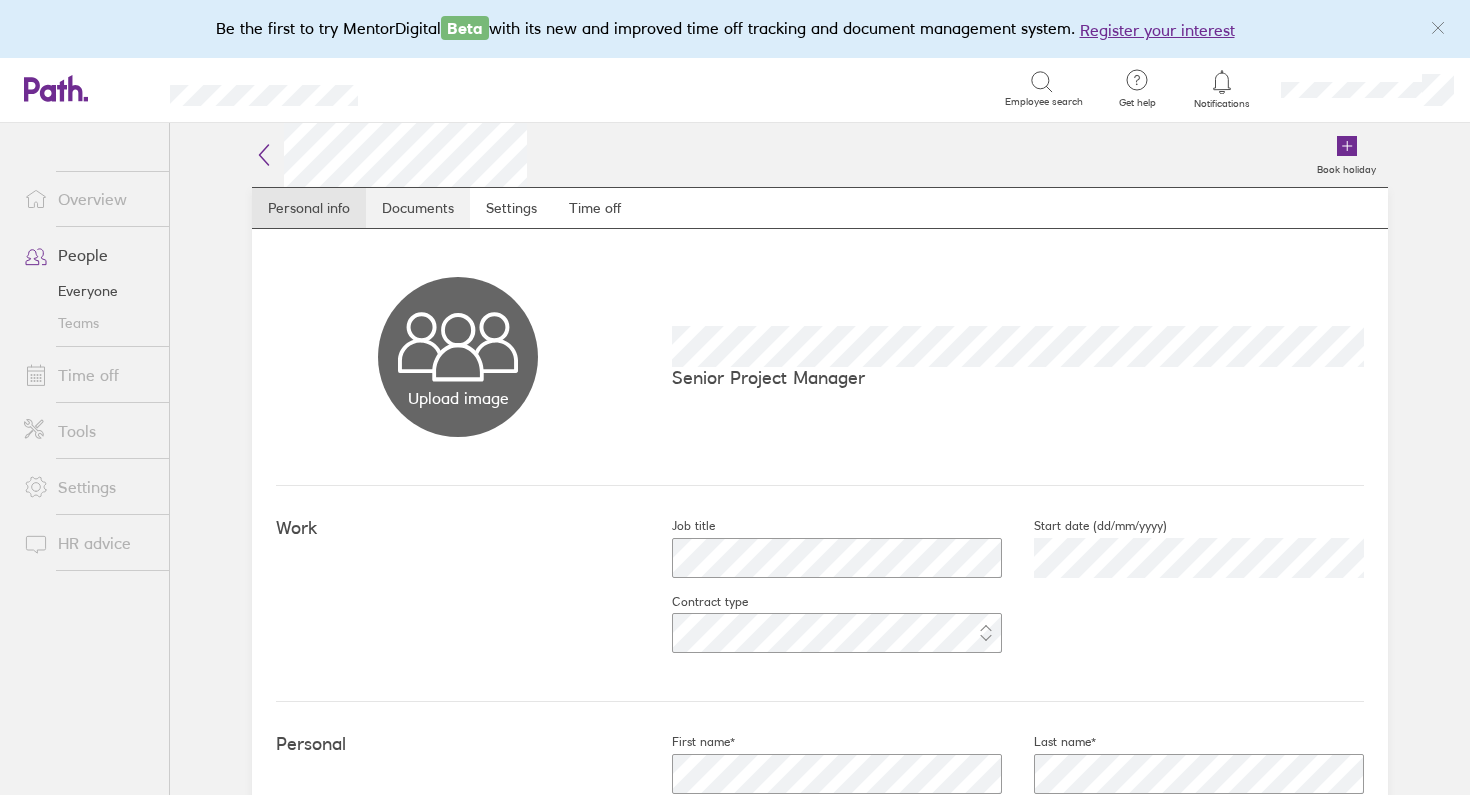 click on "Documents" at bounding box center [418, 208] 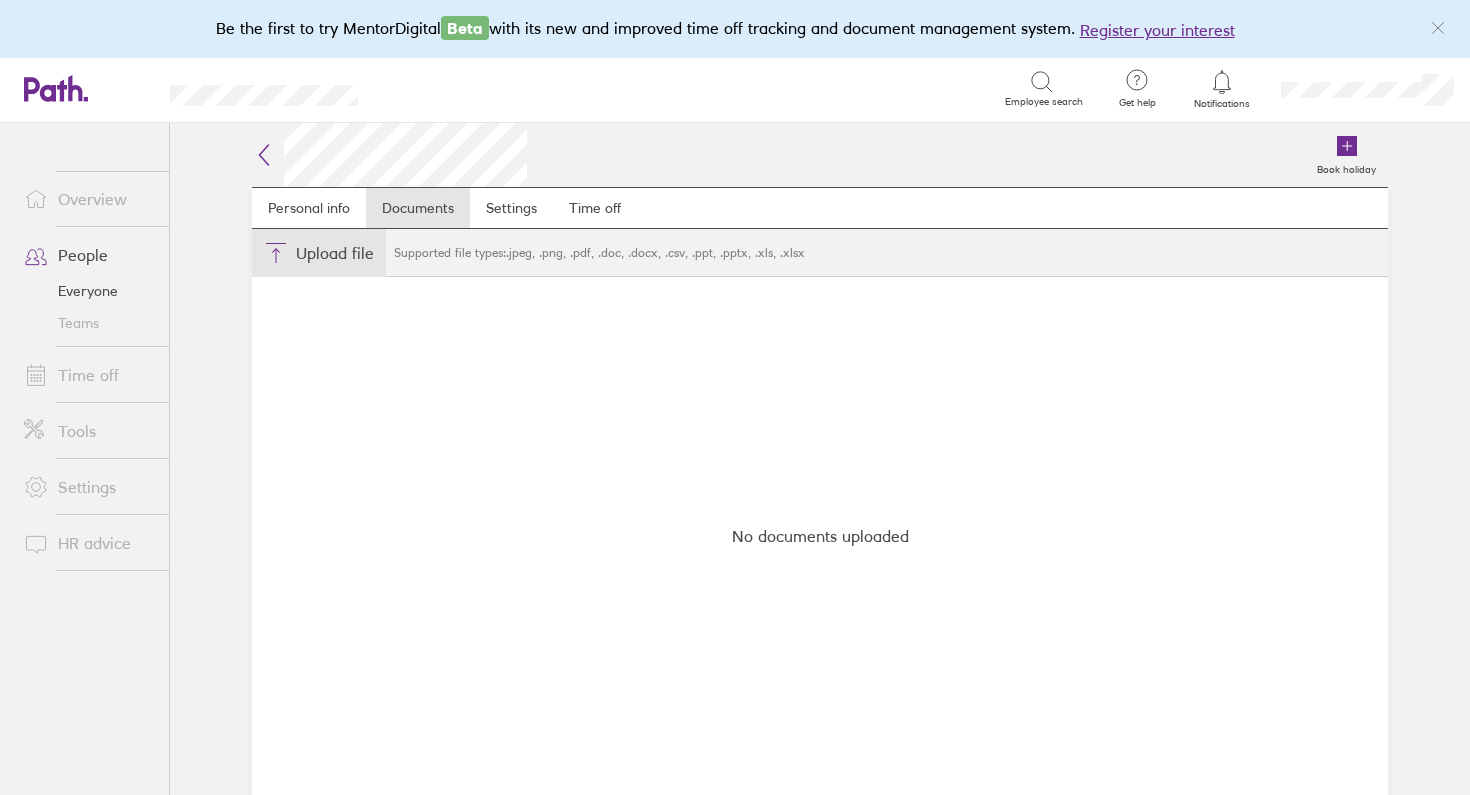 click on "Choose files" at bounding box center (319, 253) 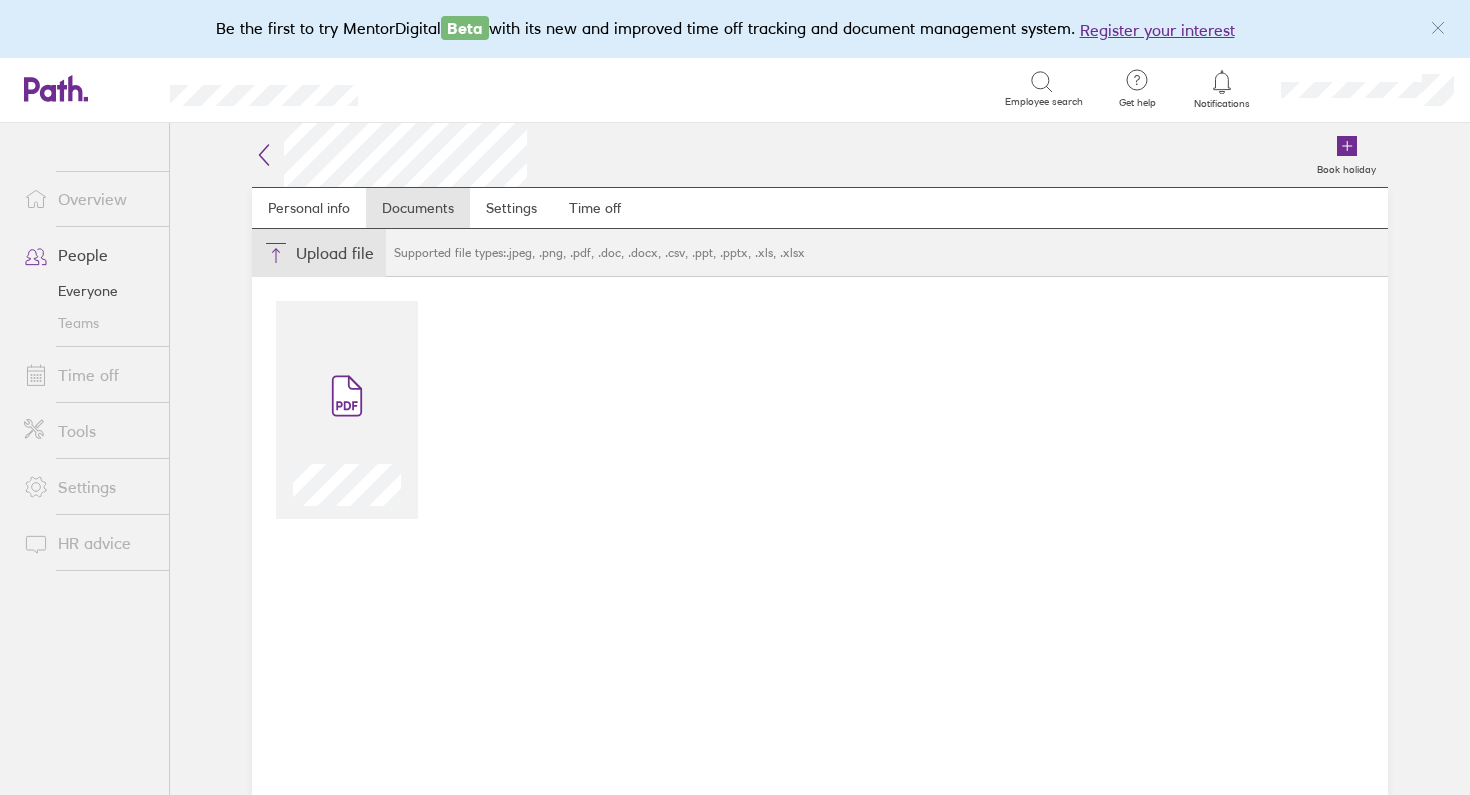 click on "Choose files" at bounding box center [319, 253] 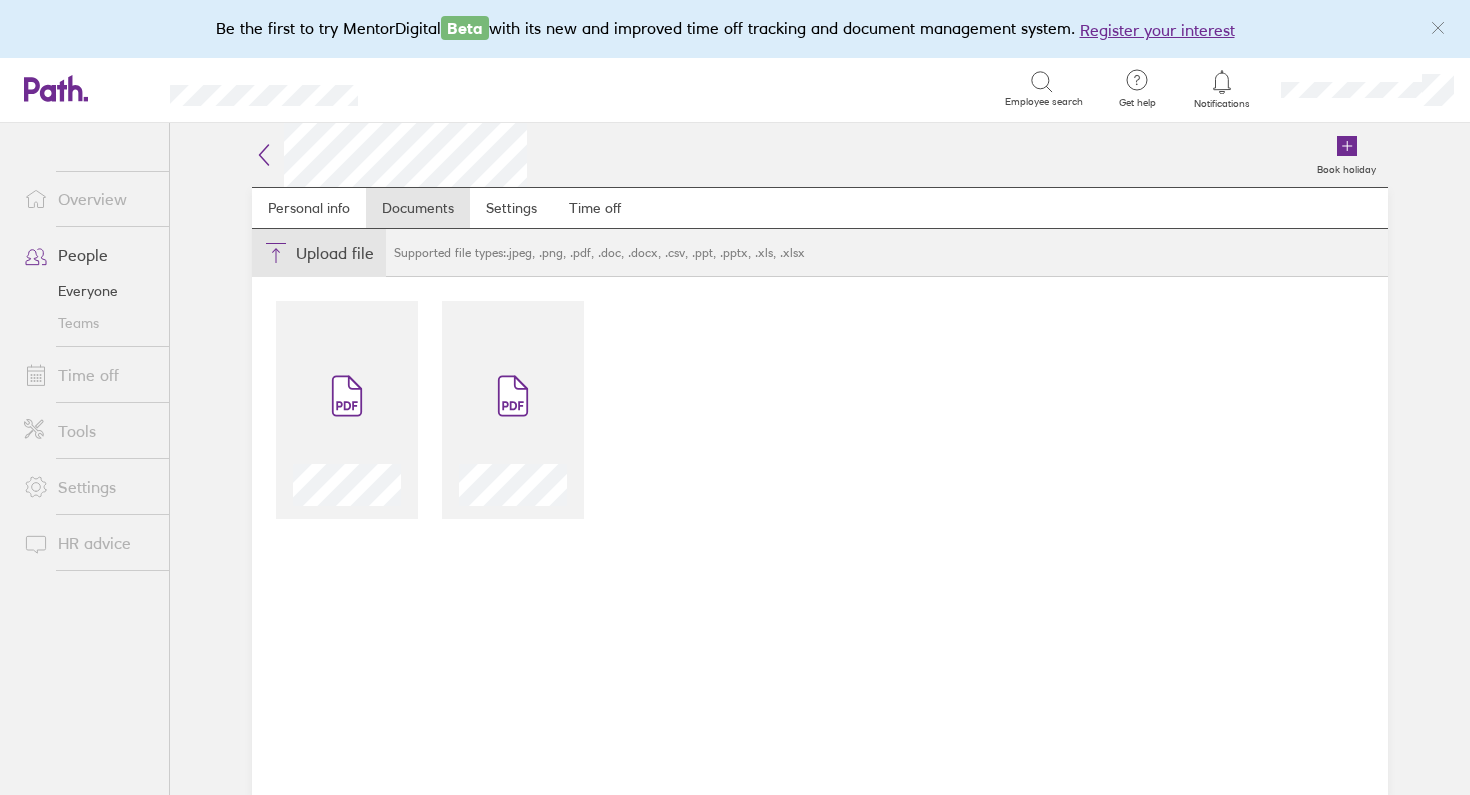 click on "Choose files" at bounding box center (319, 253) 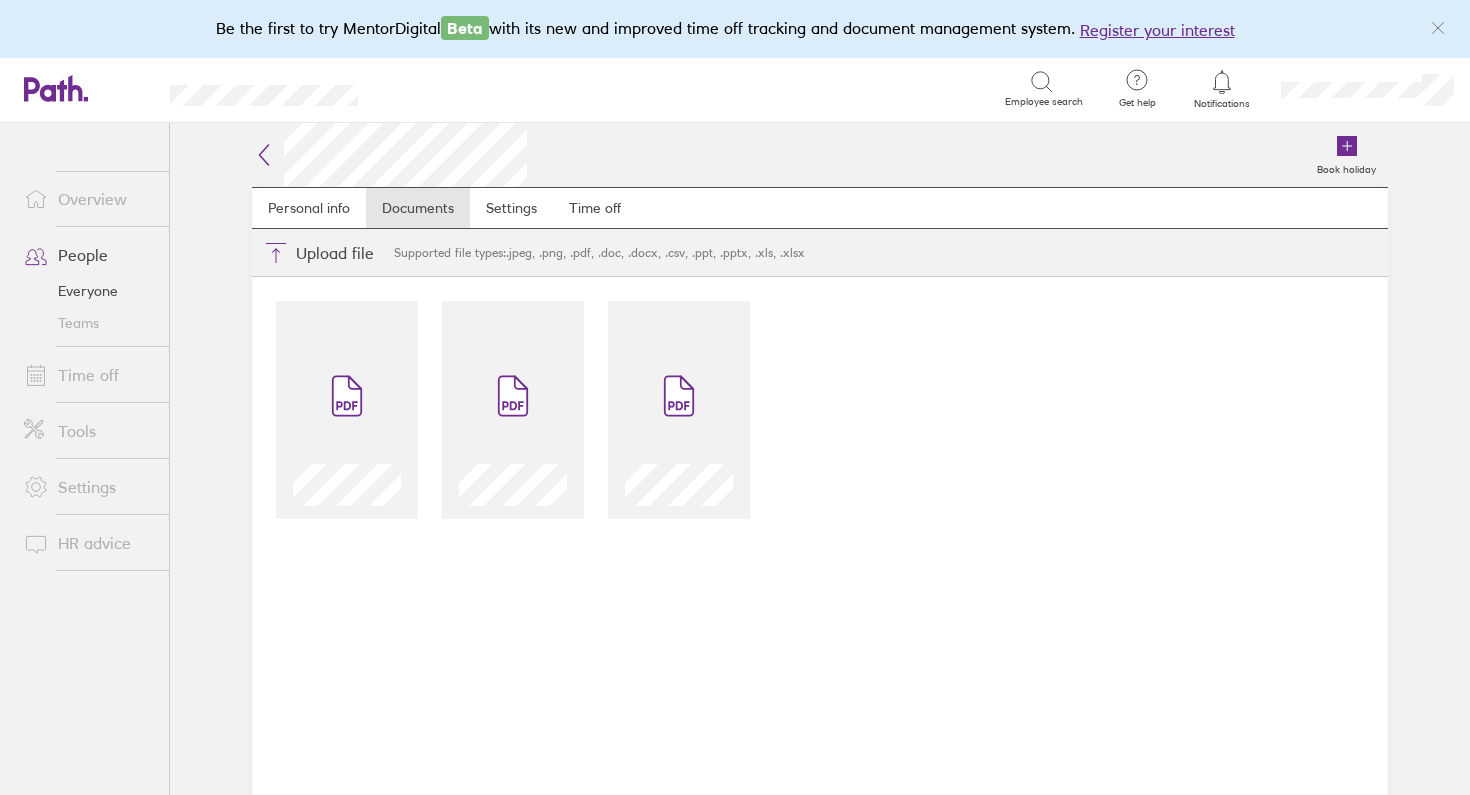click 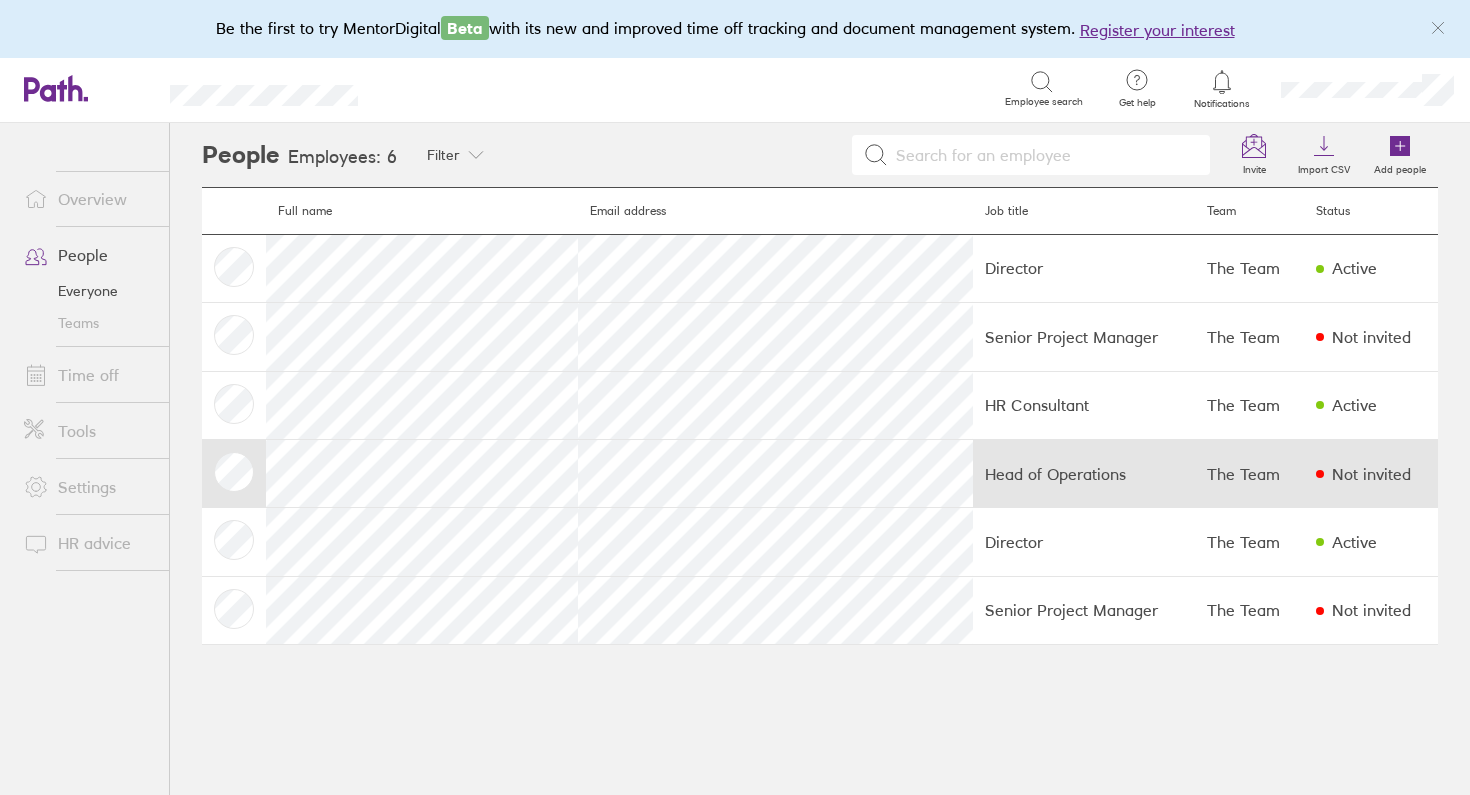 click on "Head of Operations" at bounding box center [1084, 474] 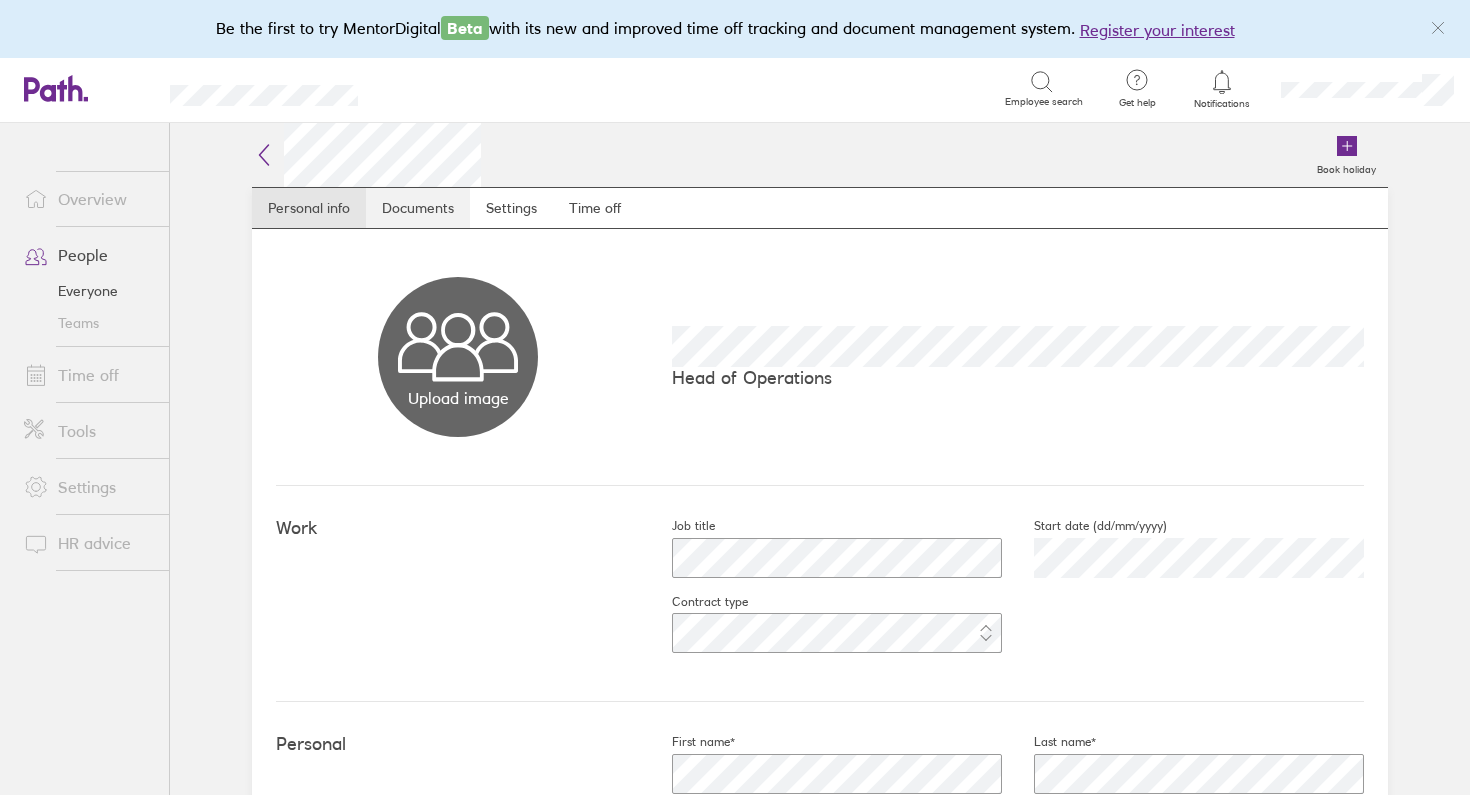 click on "Documents" at bounding box center (418, 208) 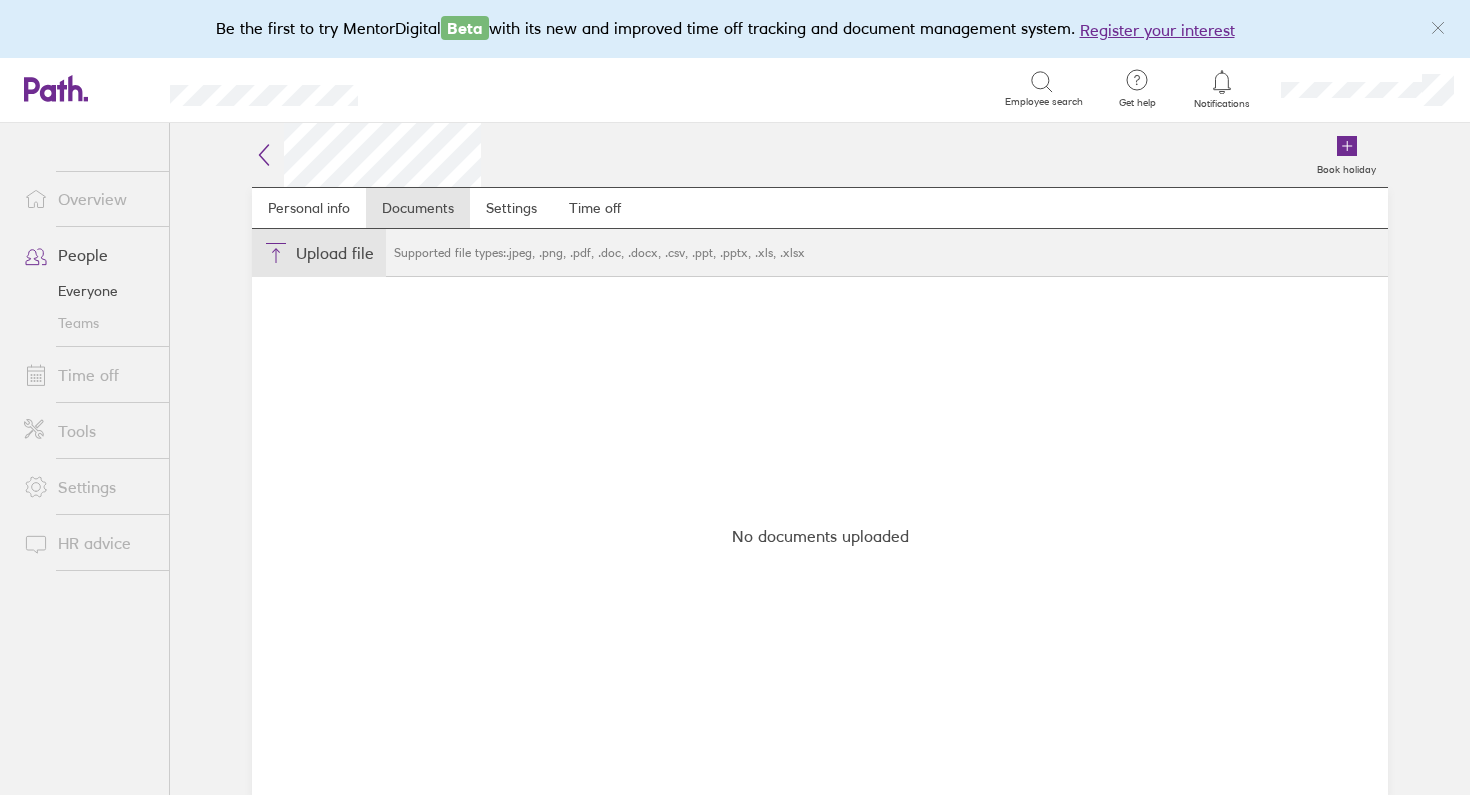 click on "Choose files" at bounding box center [319, 253] 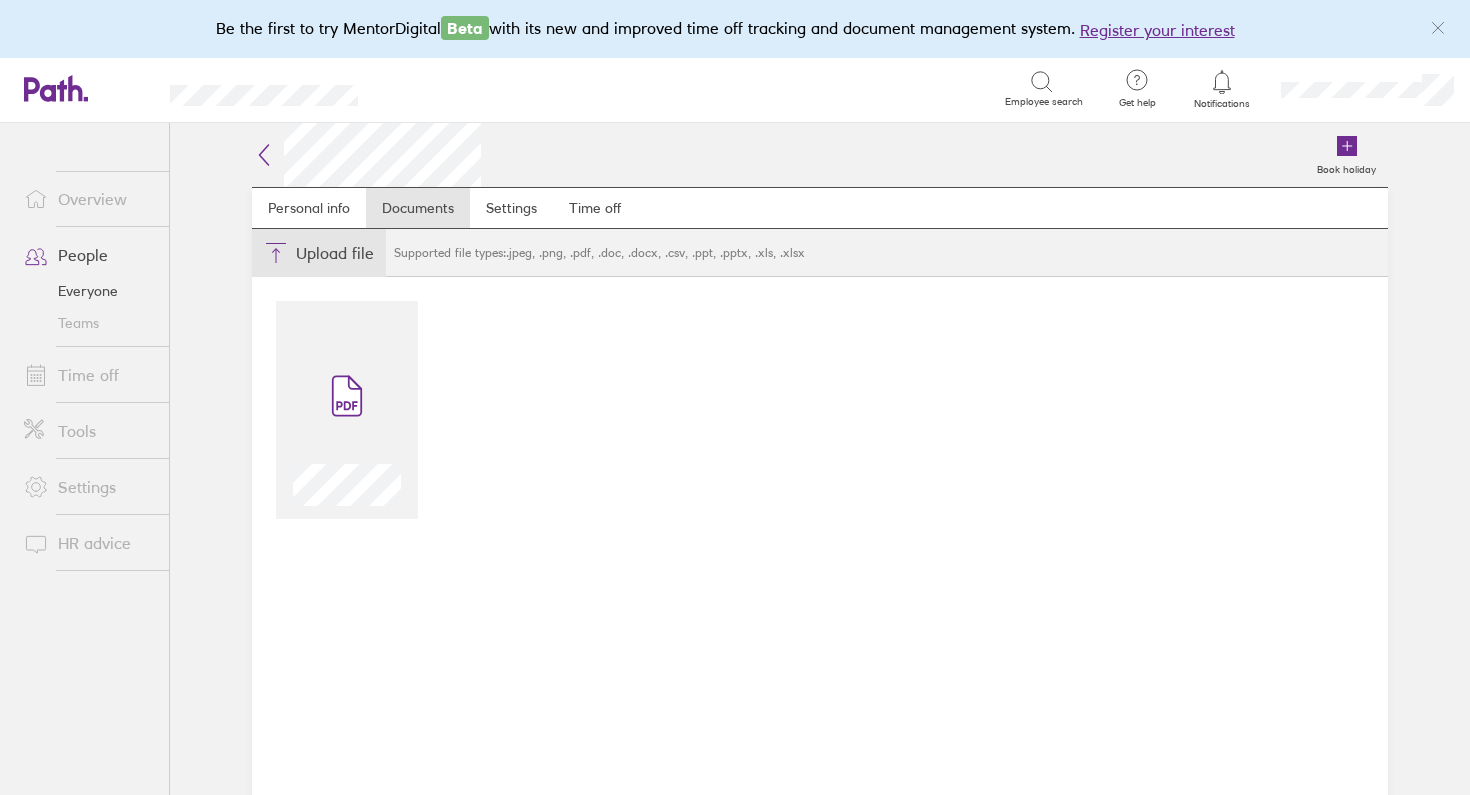 click on "Choose files" at bounding box center (319, 253) 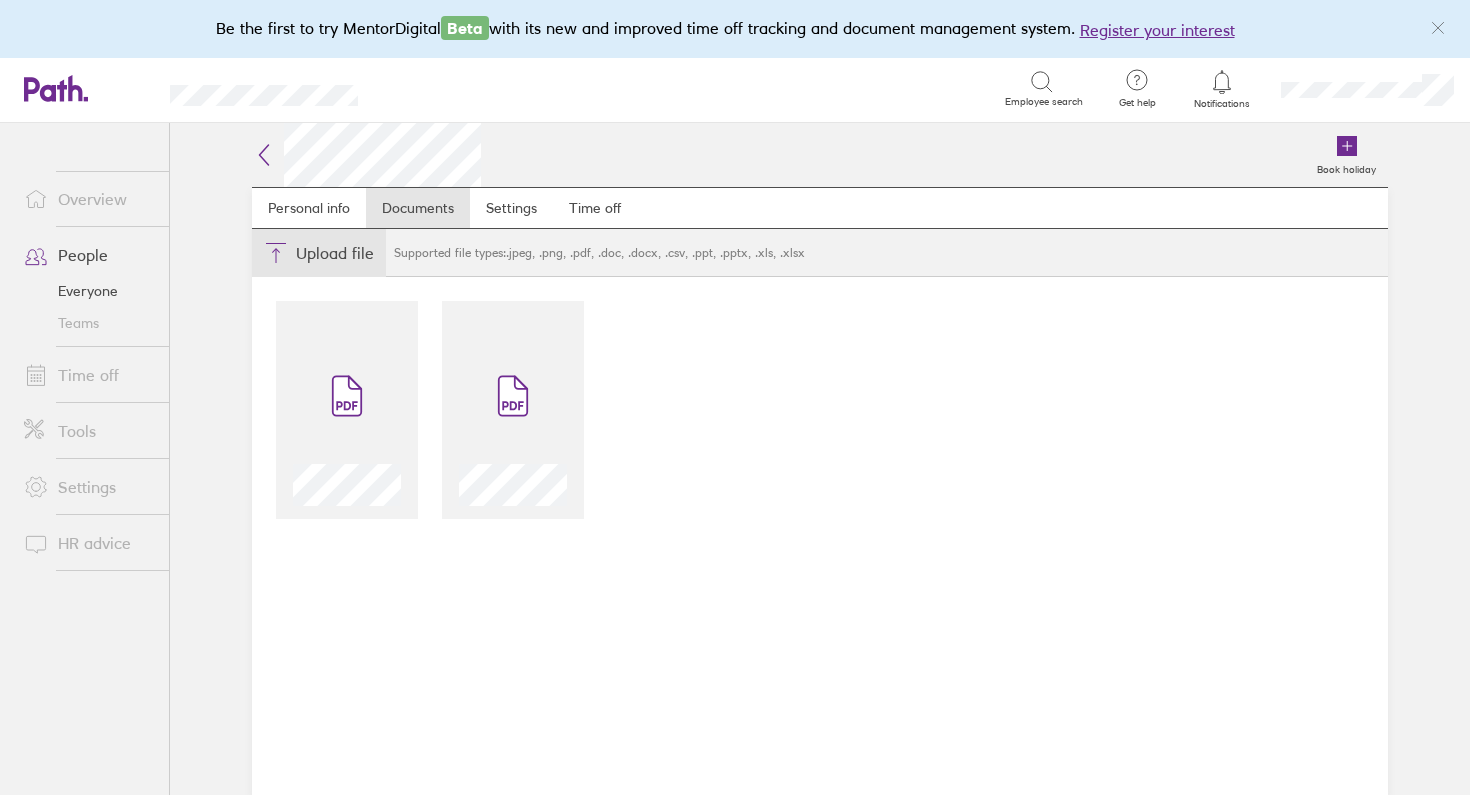 click on "Choose files" at bounding box center [319, 253] 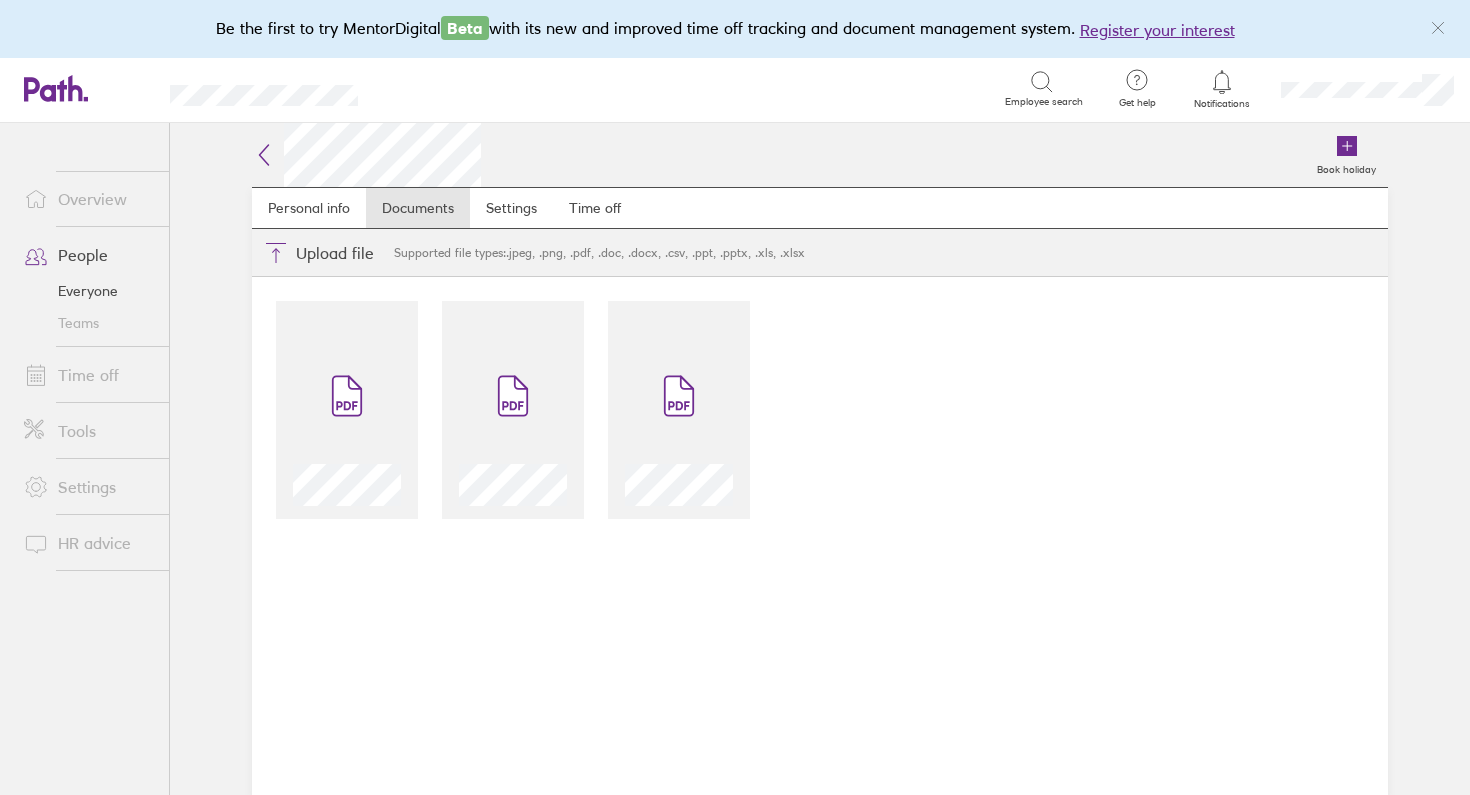 click 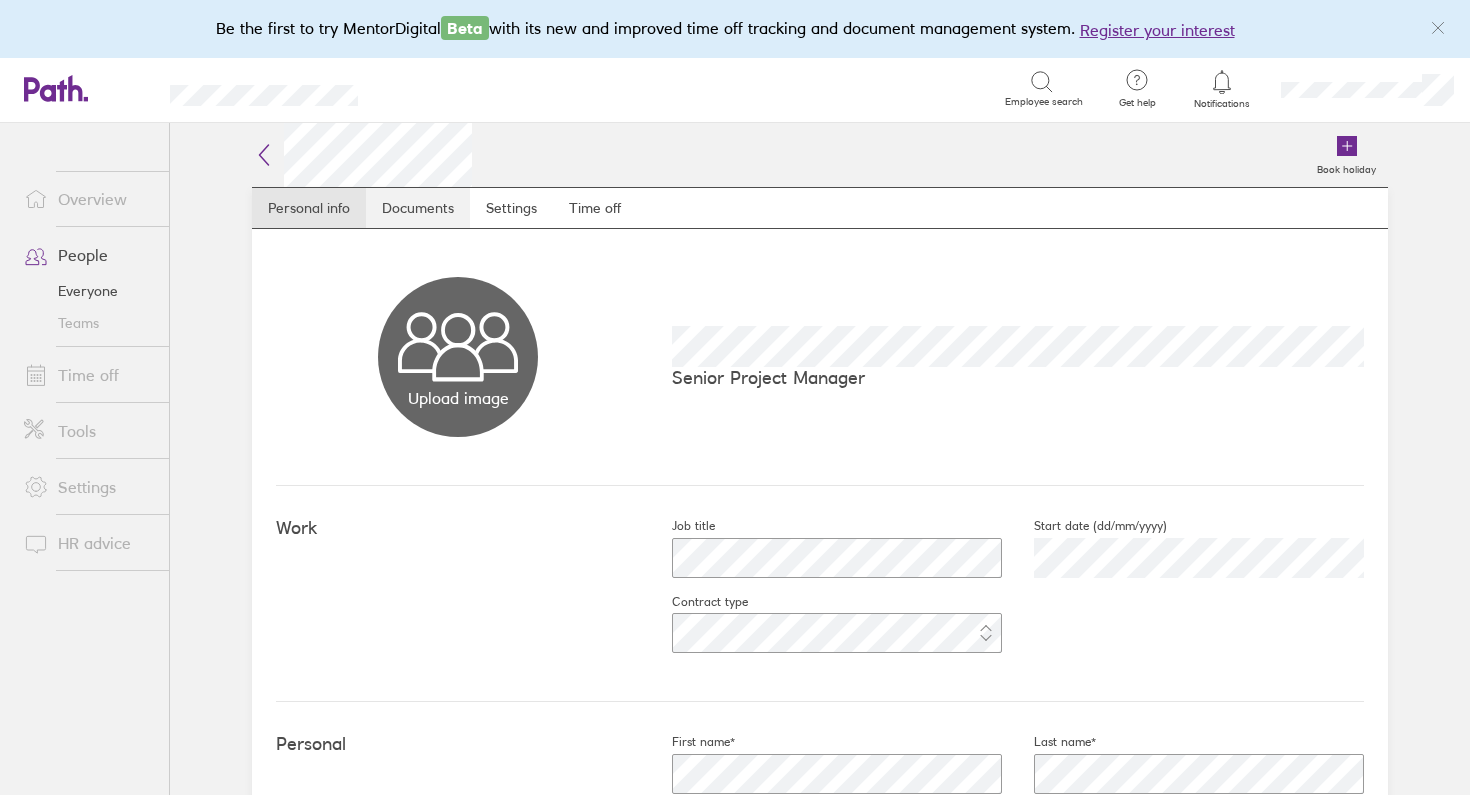 click on "Documents" at bounding box center (418, 208) 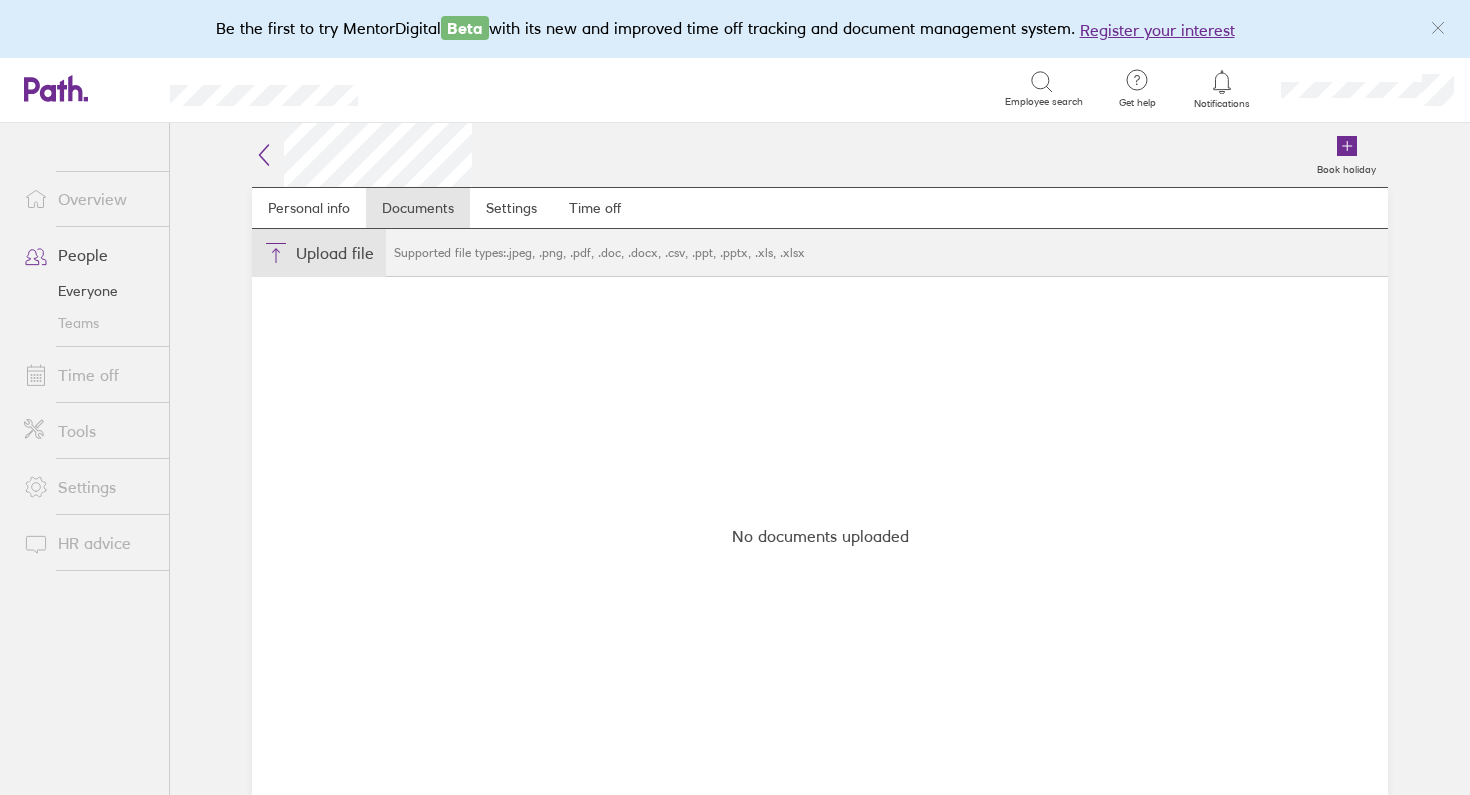click on "Choose files" at bounding box center (319, 253) 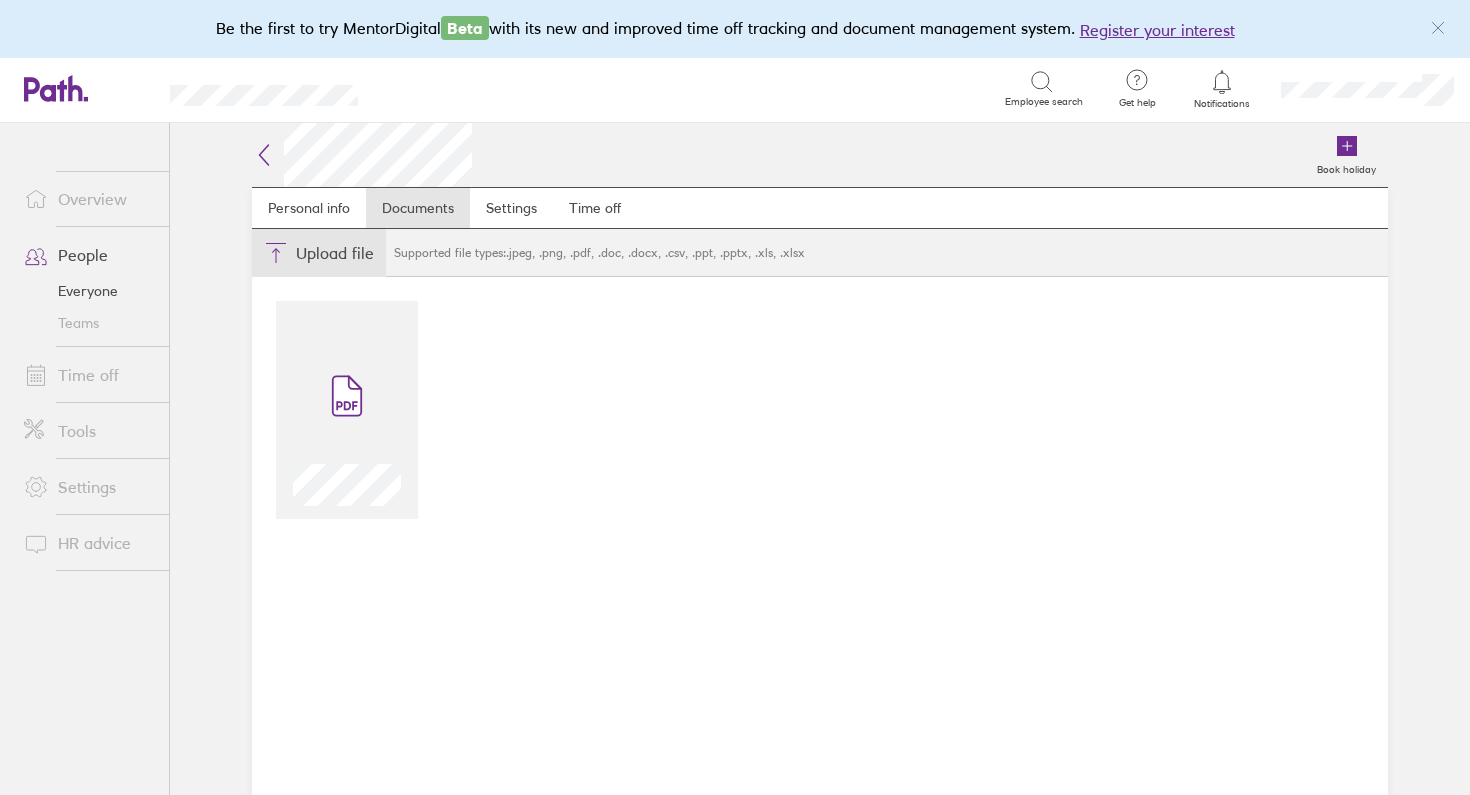 click on "Choose files" at bounding box center [319, 253] 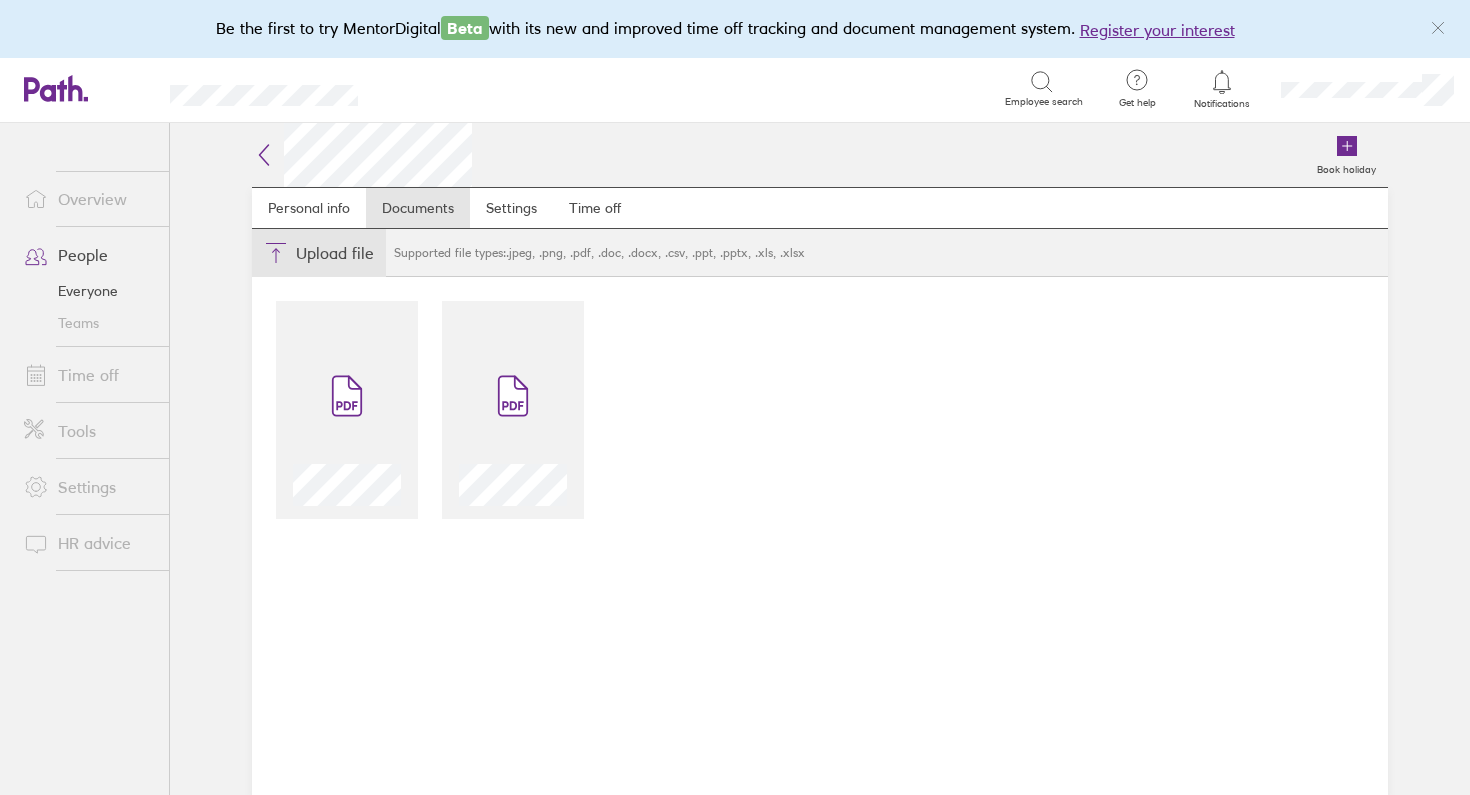click on "Choose files" at bounding box center [319, 253] 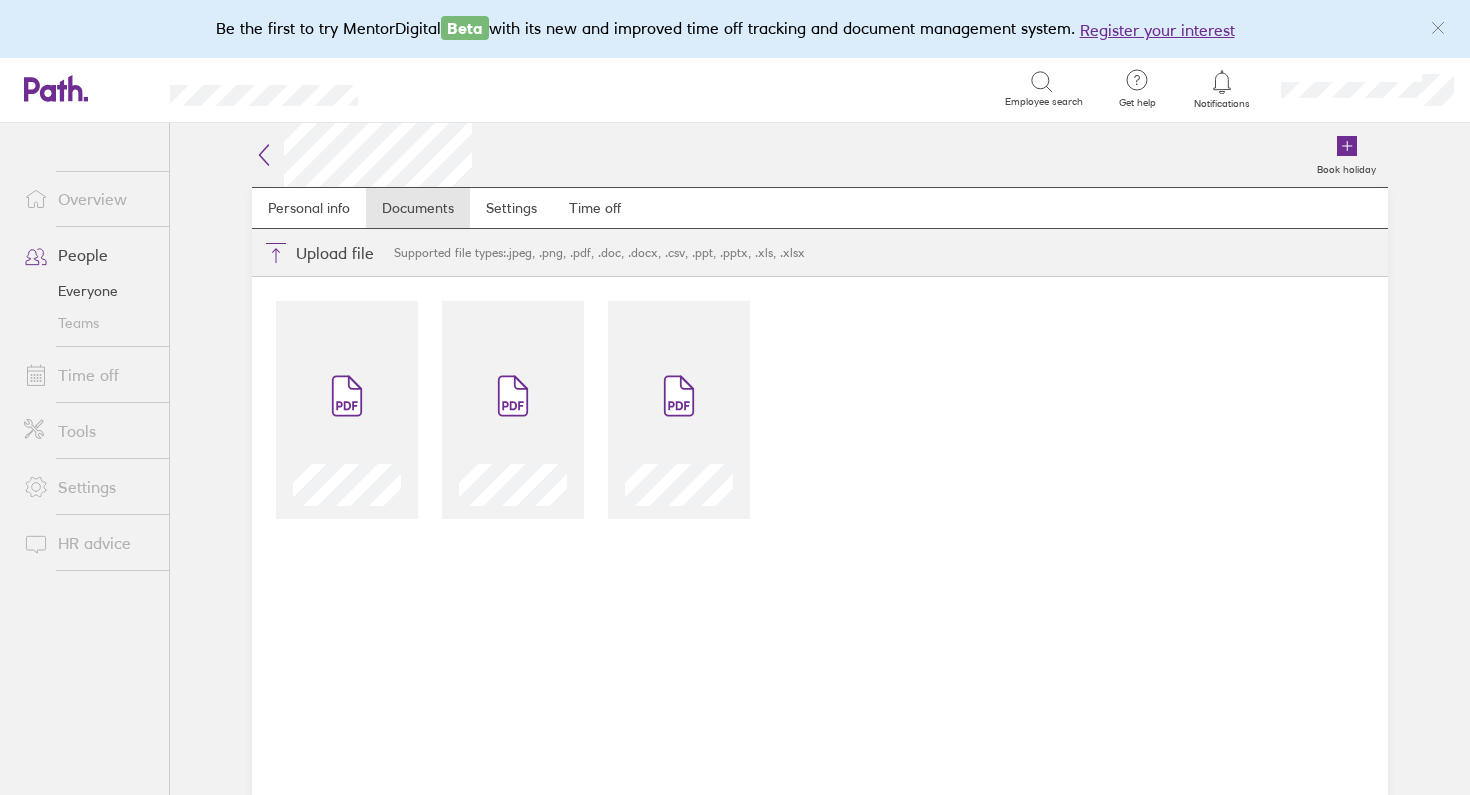 click on "People" at bounding box center [88, 255] 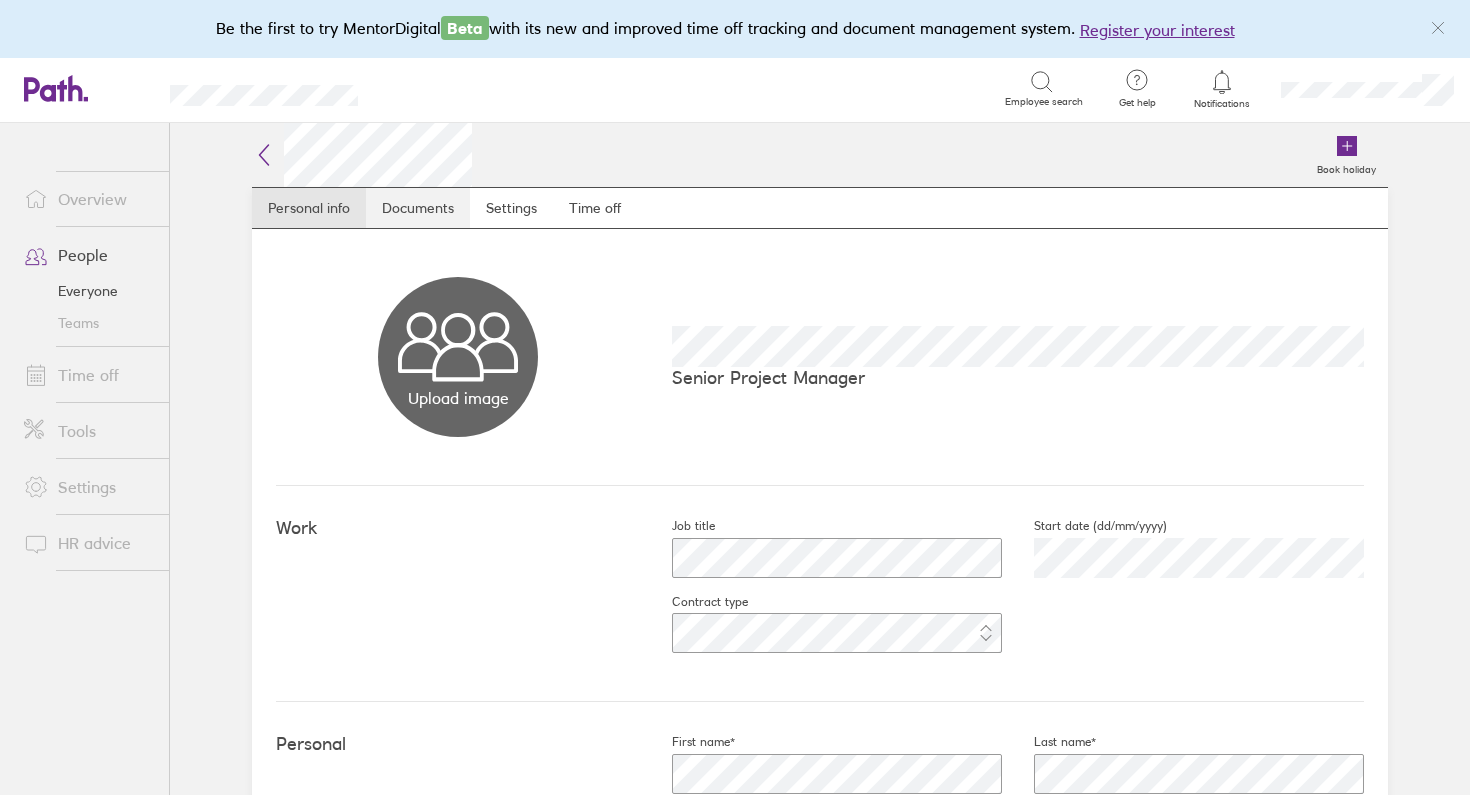 click on "Documents" at bounding box center (418, 208) 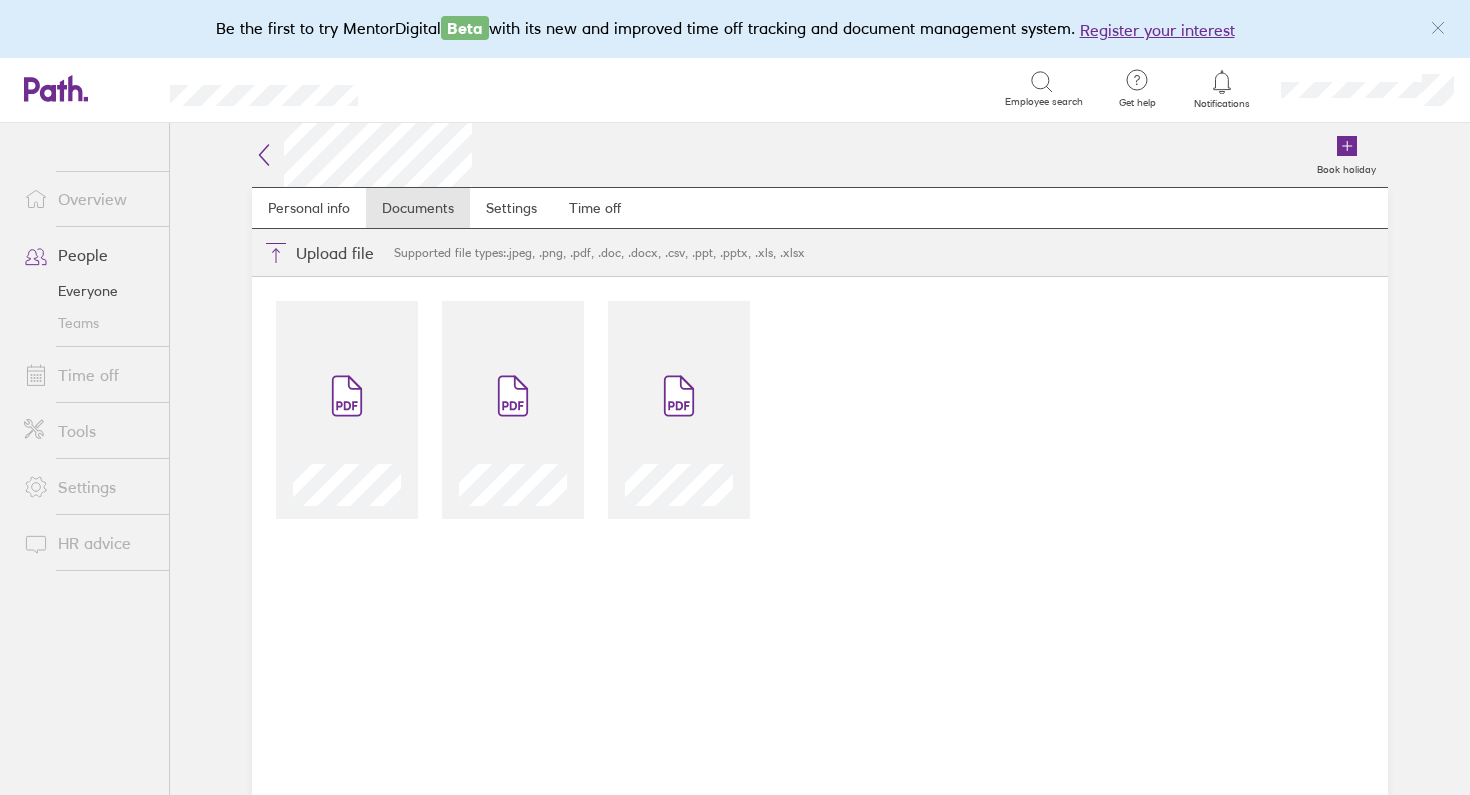 click on "People" at bounding box center (88, 255) 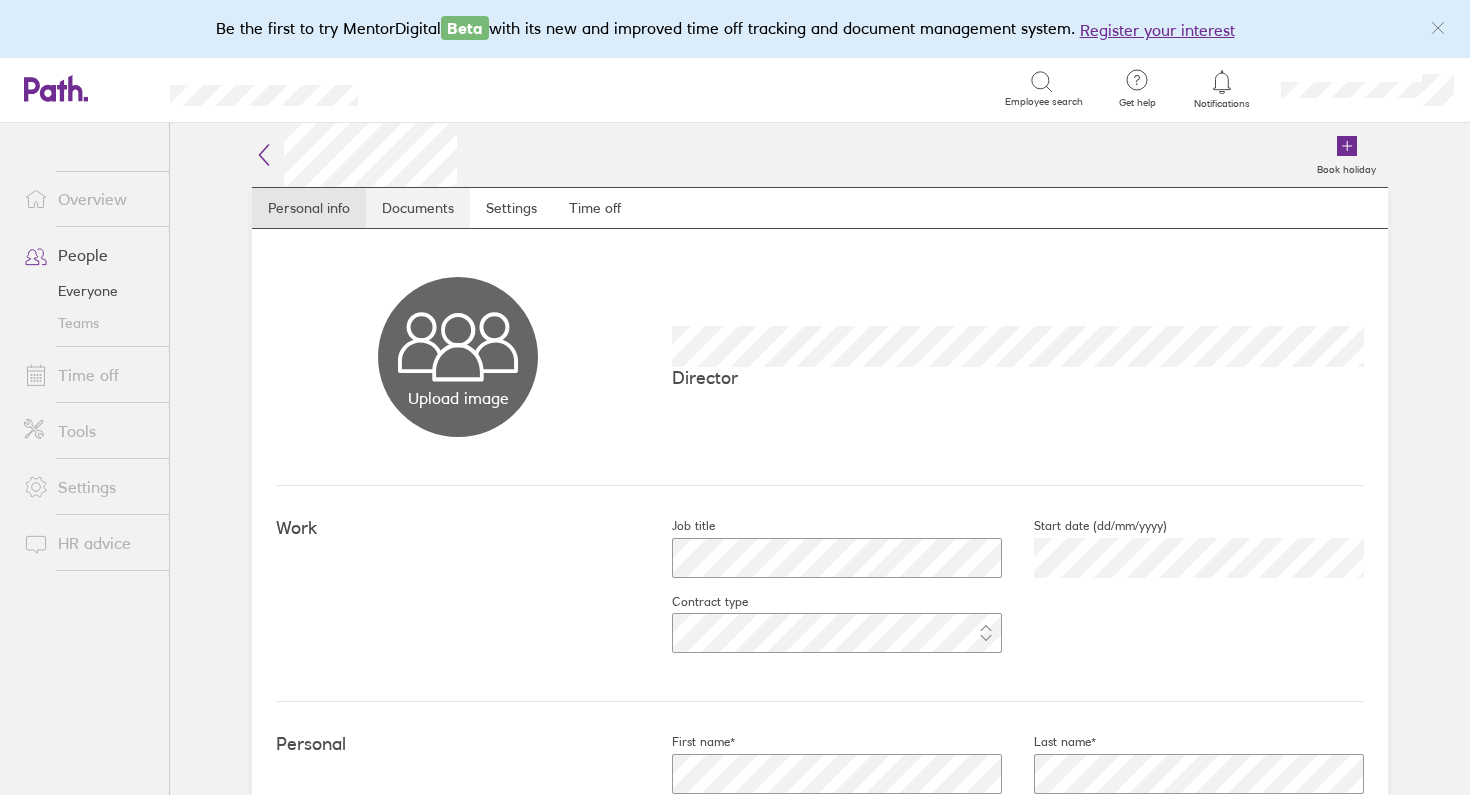 click on "Documents" at bounding box center [418, 208] 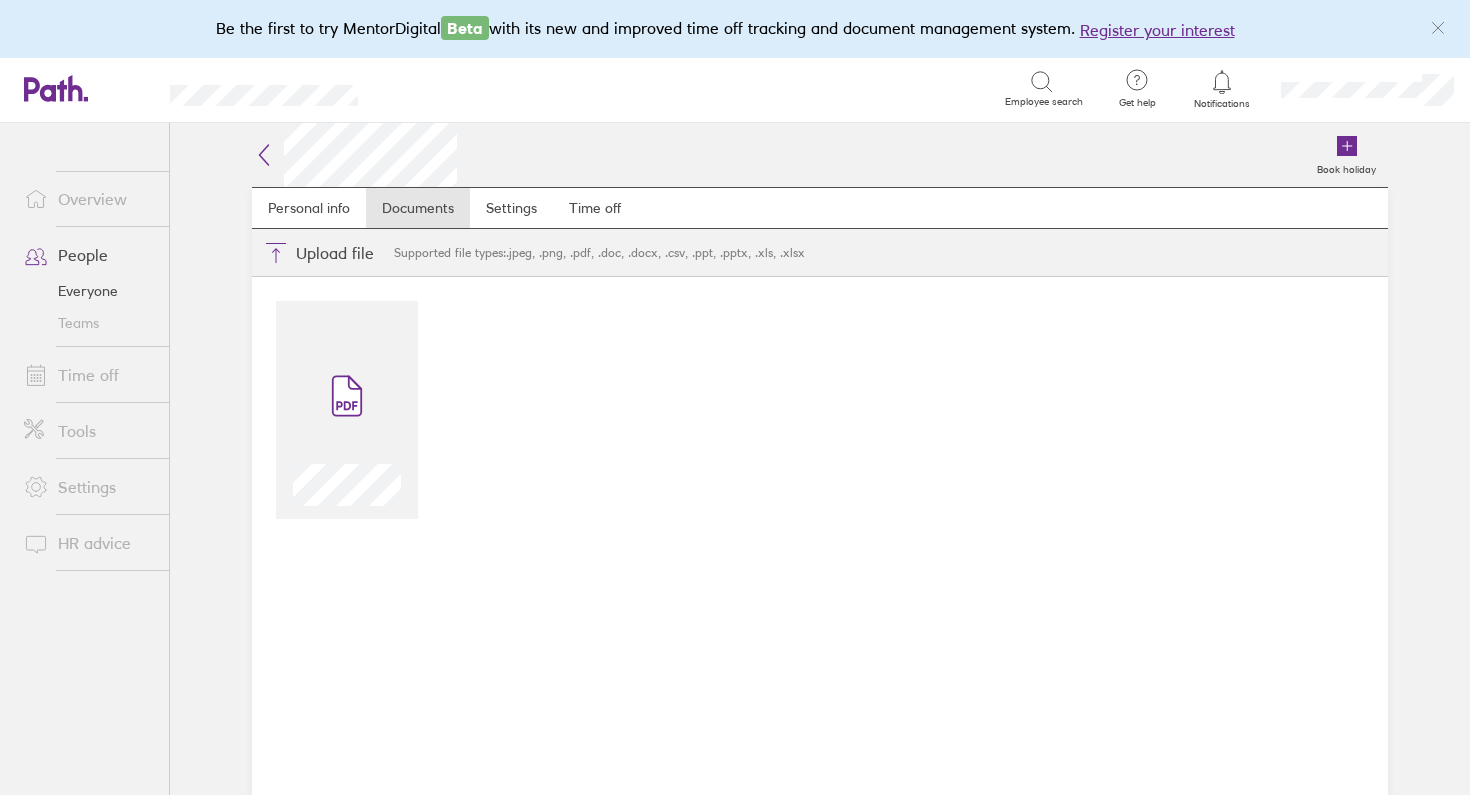 click on "People" at bounding box center [88, 255] 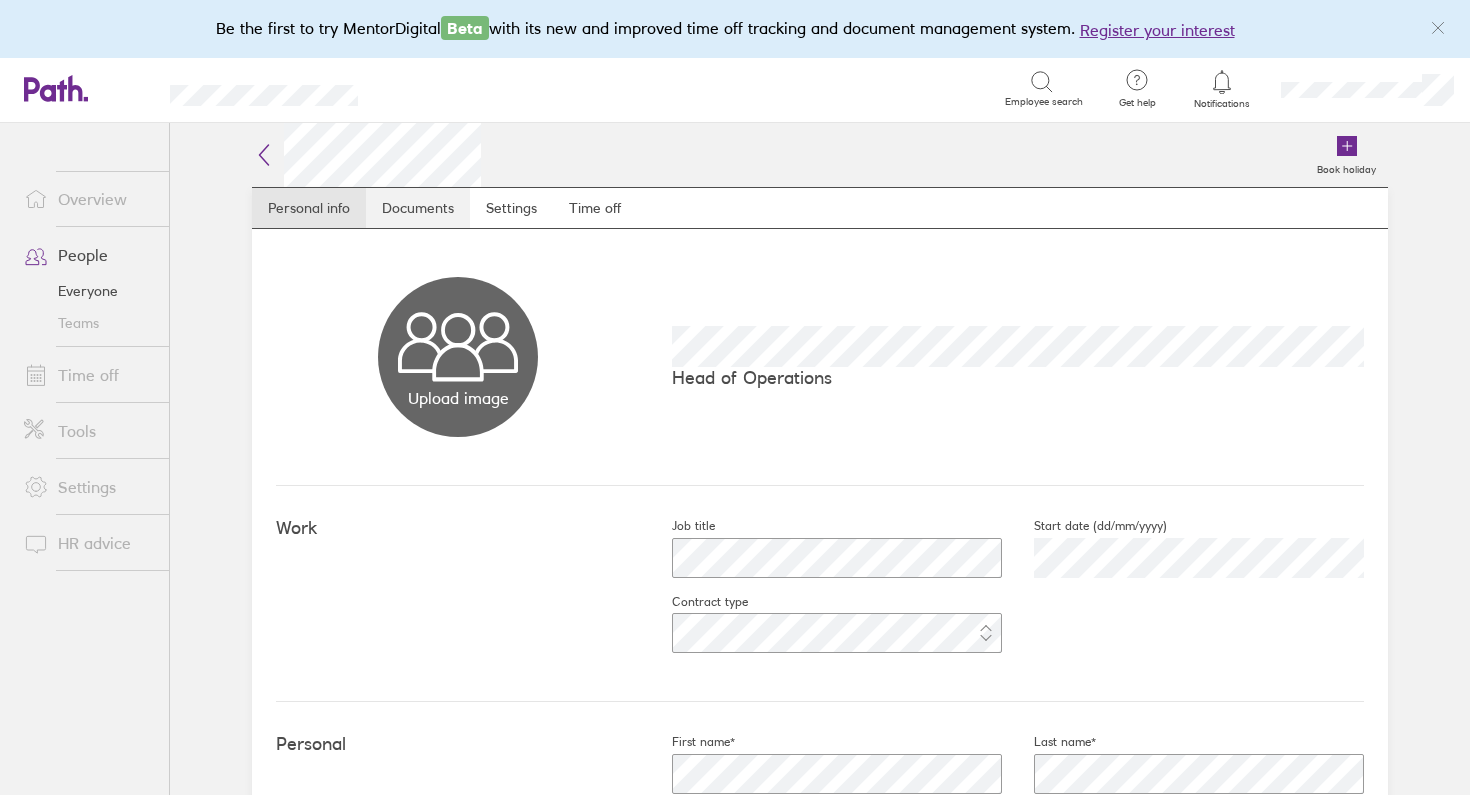 click on "Documents" at bounding box center (418, 208) 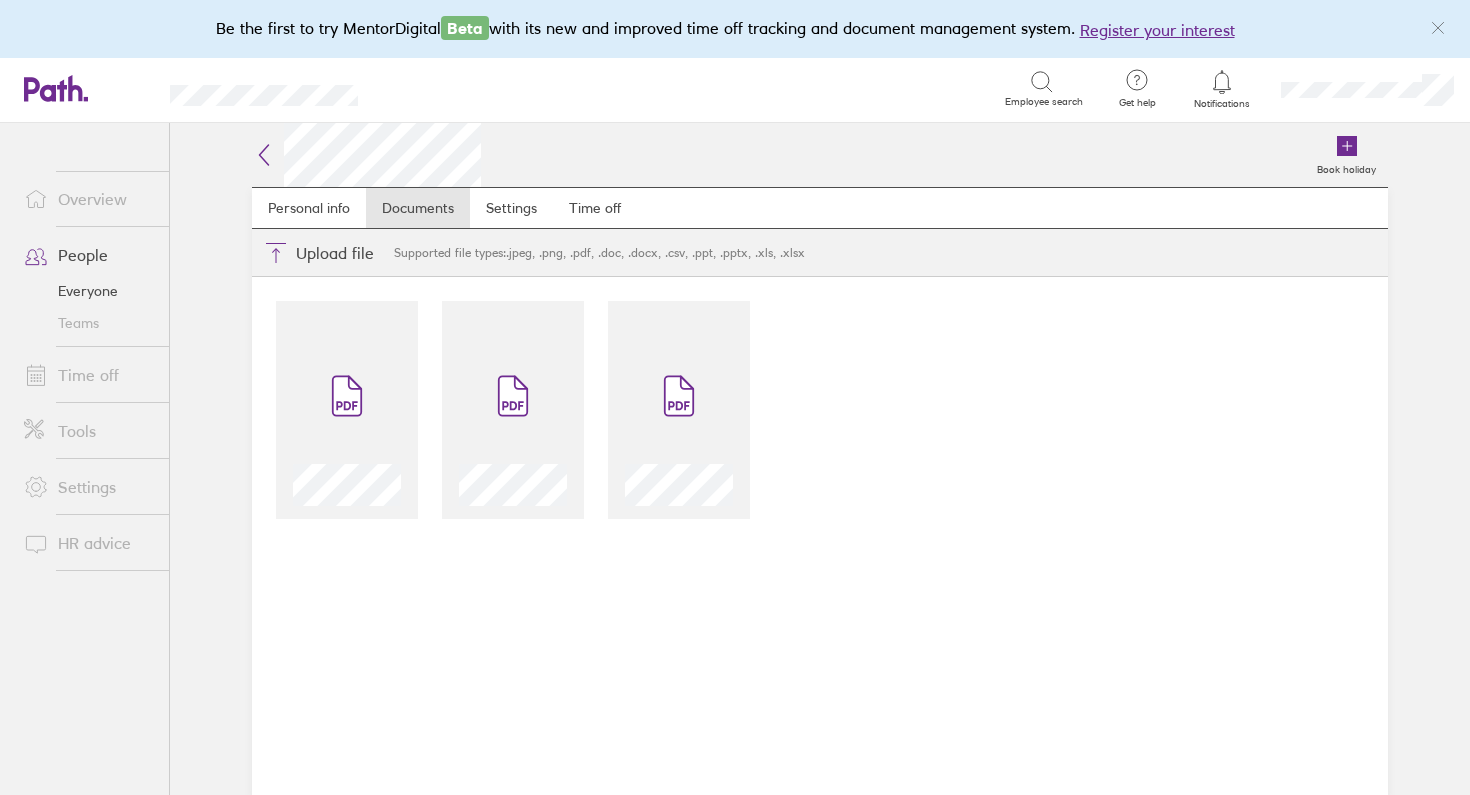 click on "People" at bounding box center (88, 255) 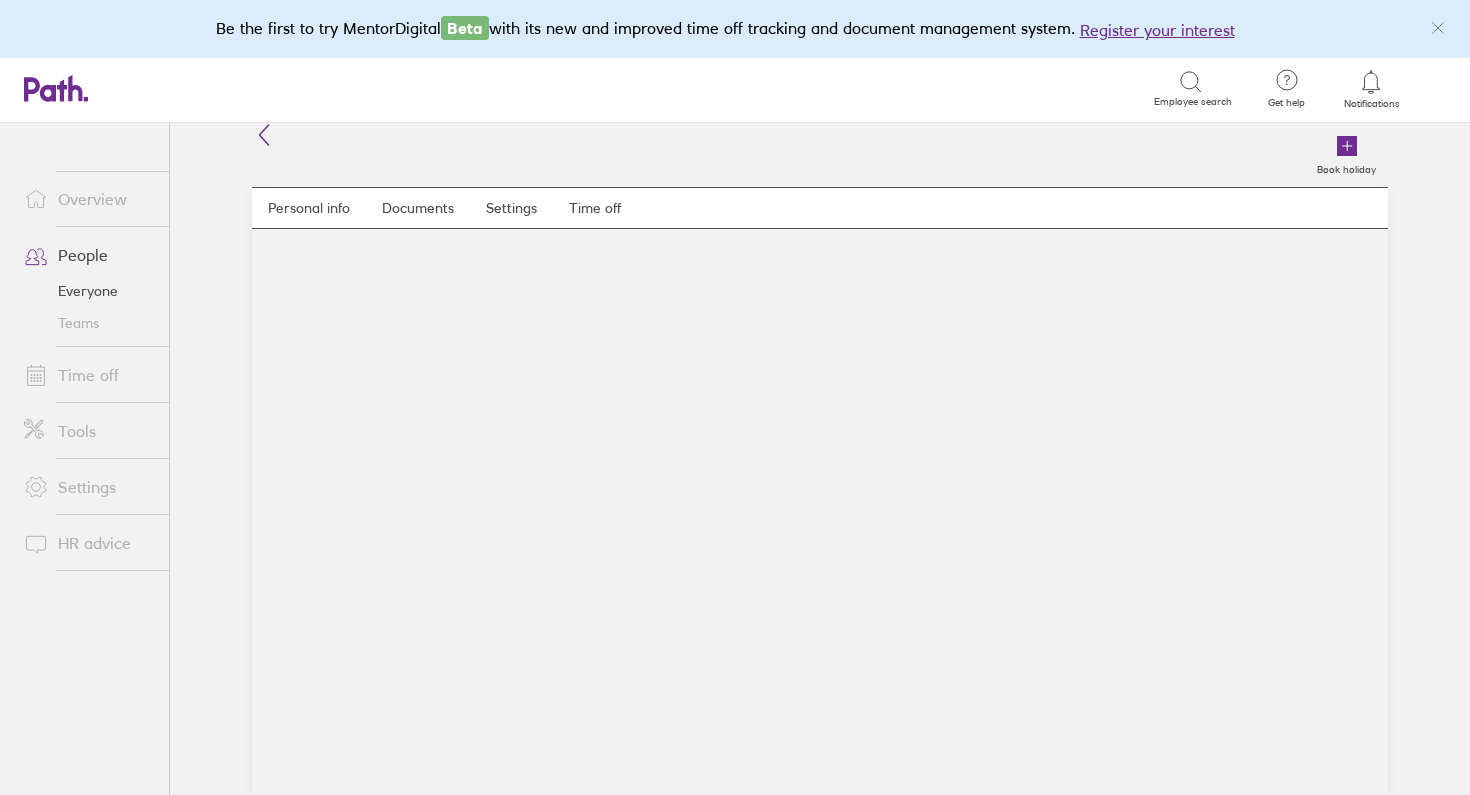 click on "Personal info Documents Settings Time off" at bounding box center (820, 491) 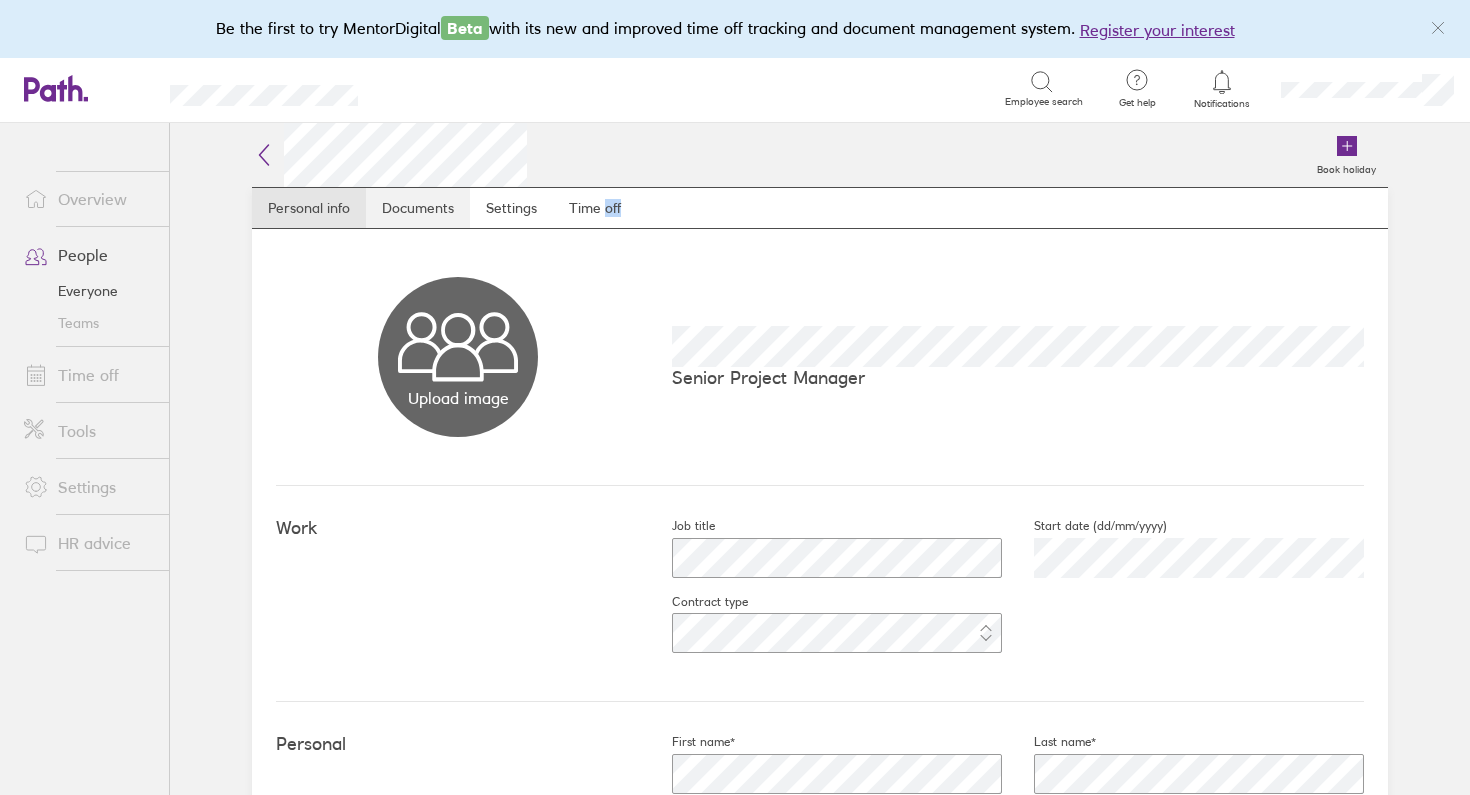 click on "Documents" at bounding box center (418, 208) 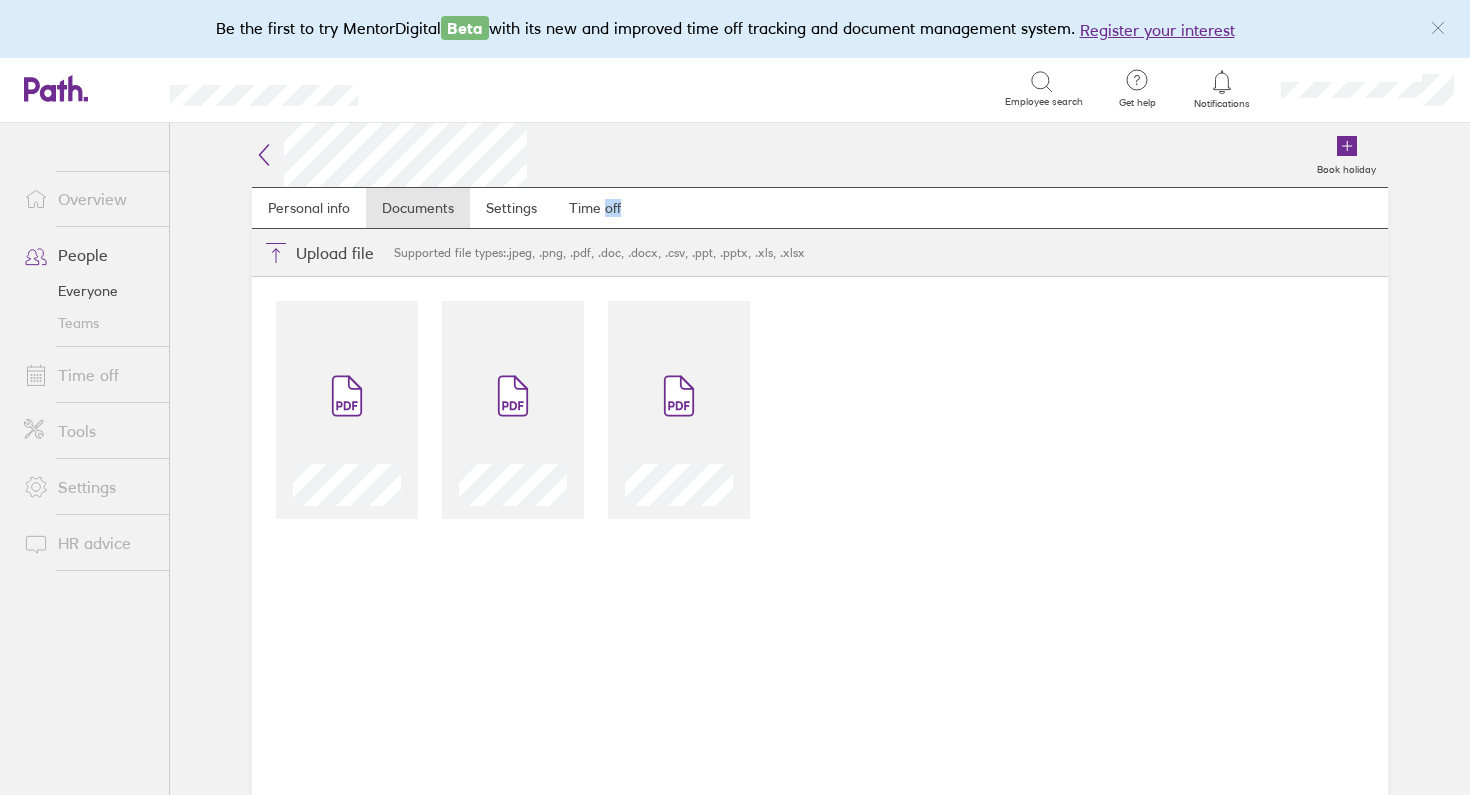 click on "People" at bounding box center [88, 255] 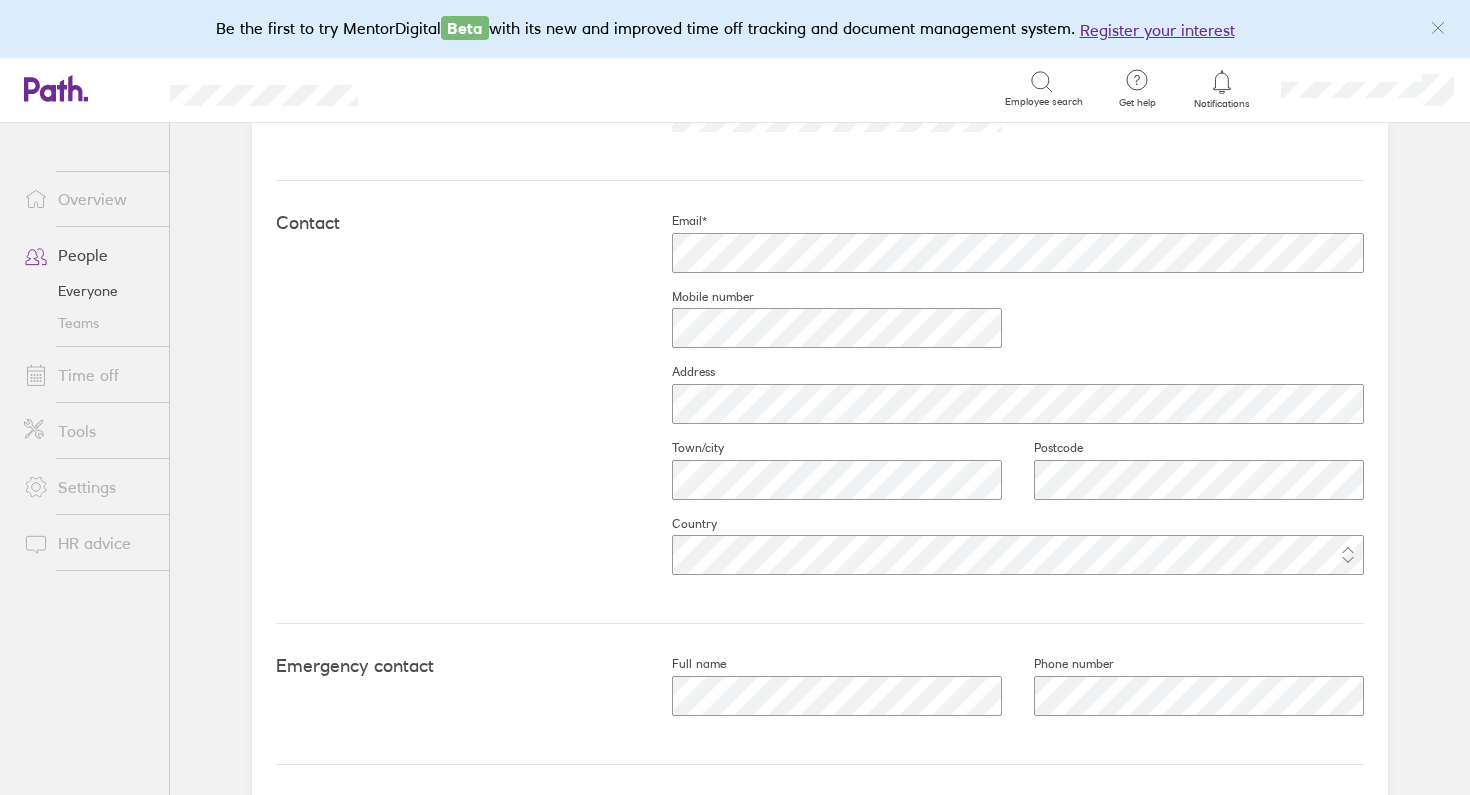 scroll, scrollTop: 902, scrollLeft: 0, axis: vertical 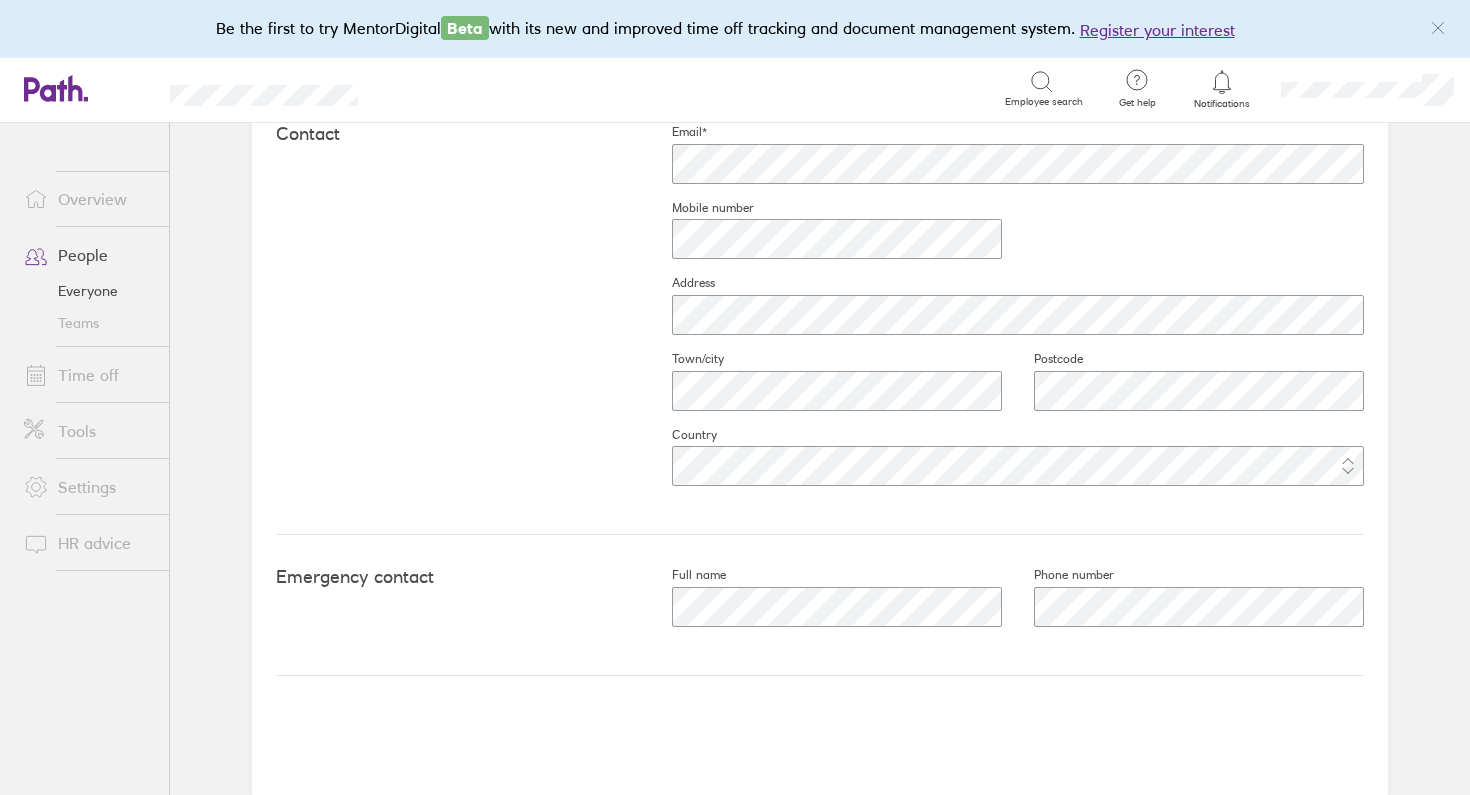 click on "Teams" at bounding box center [88, 323] 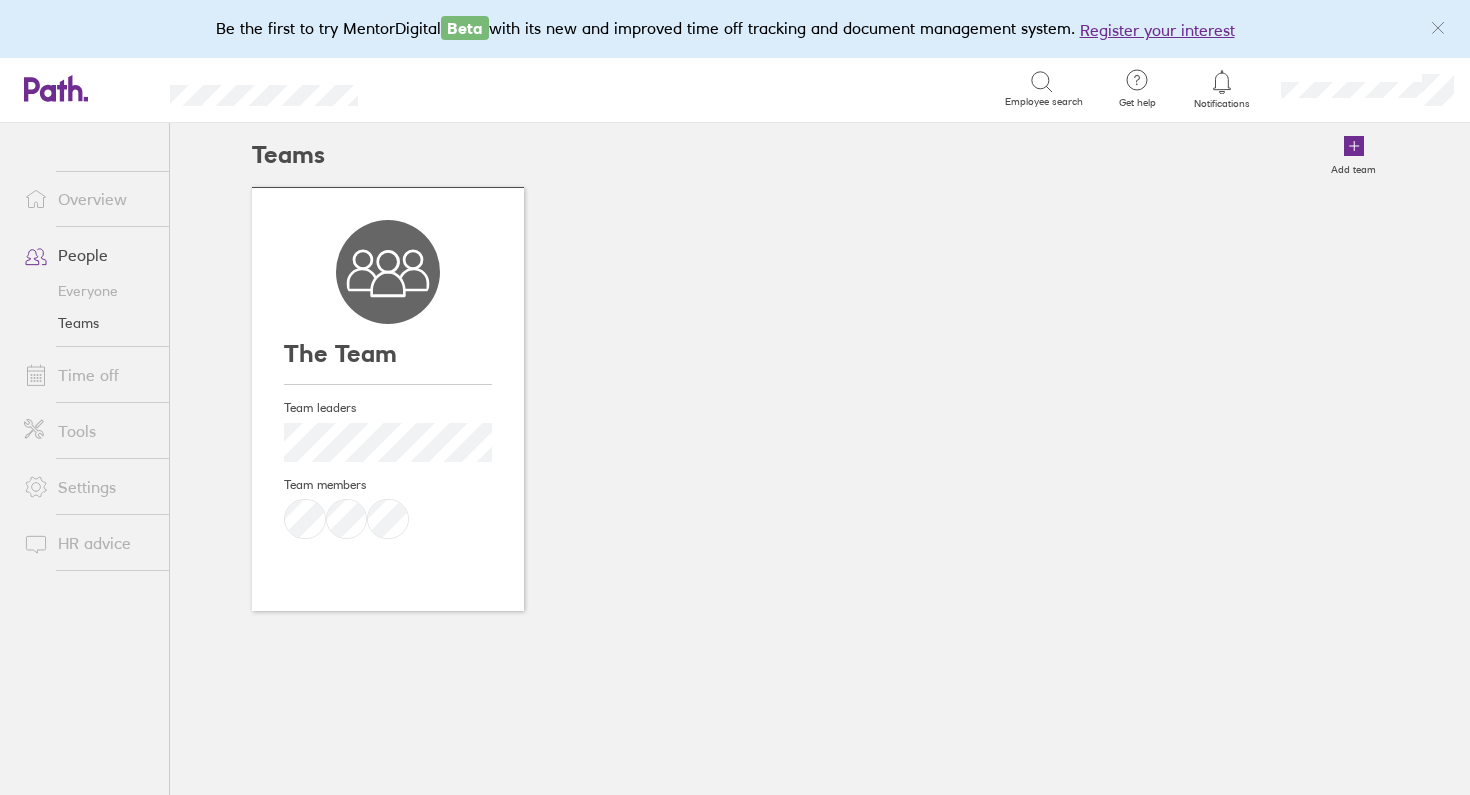 click on "Overview" at bounding box center (88, 199) 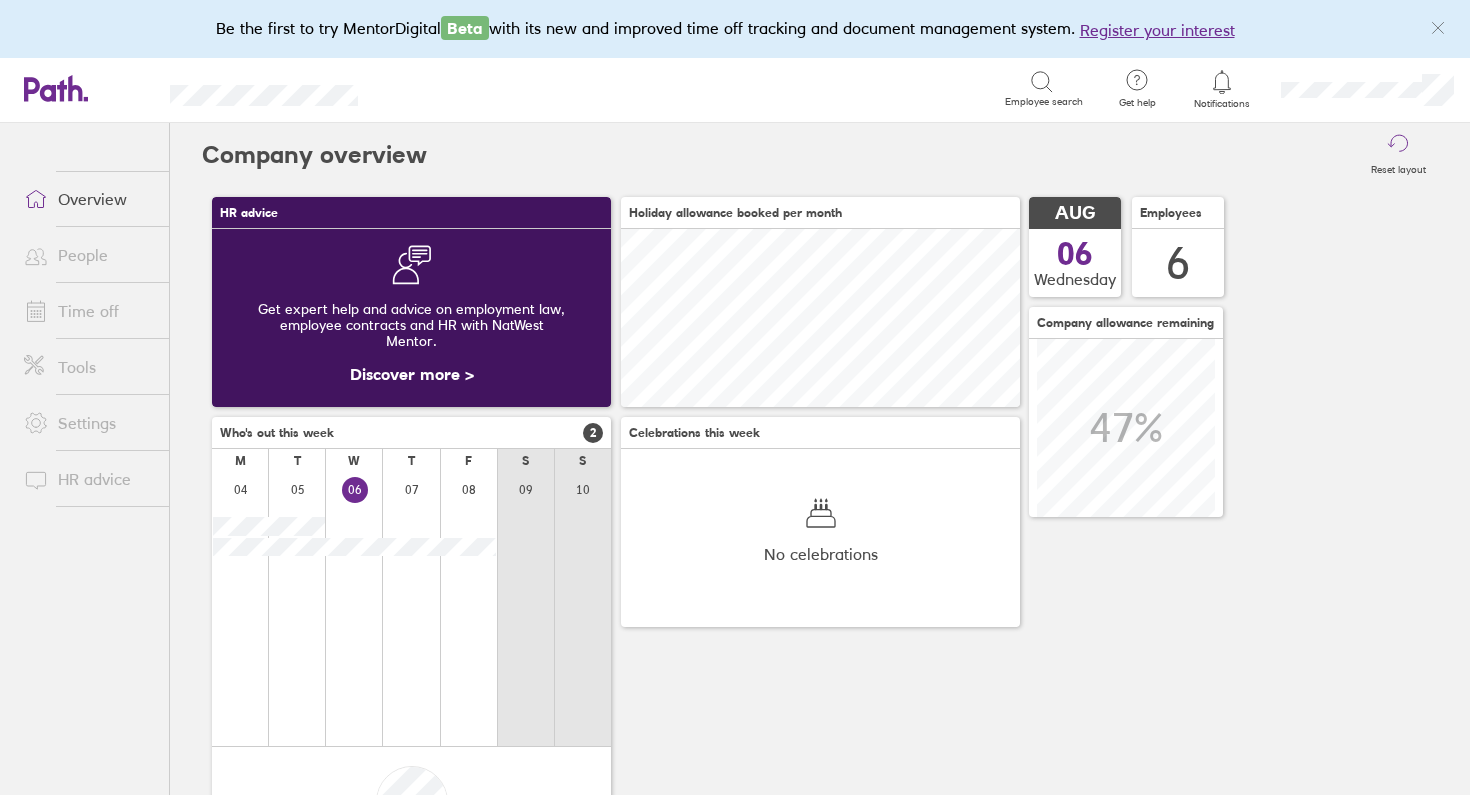 scroll, scrollTop: 999822, scrollLeft: 999822, axis: both 